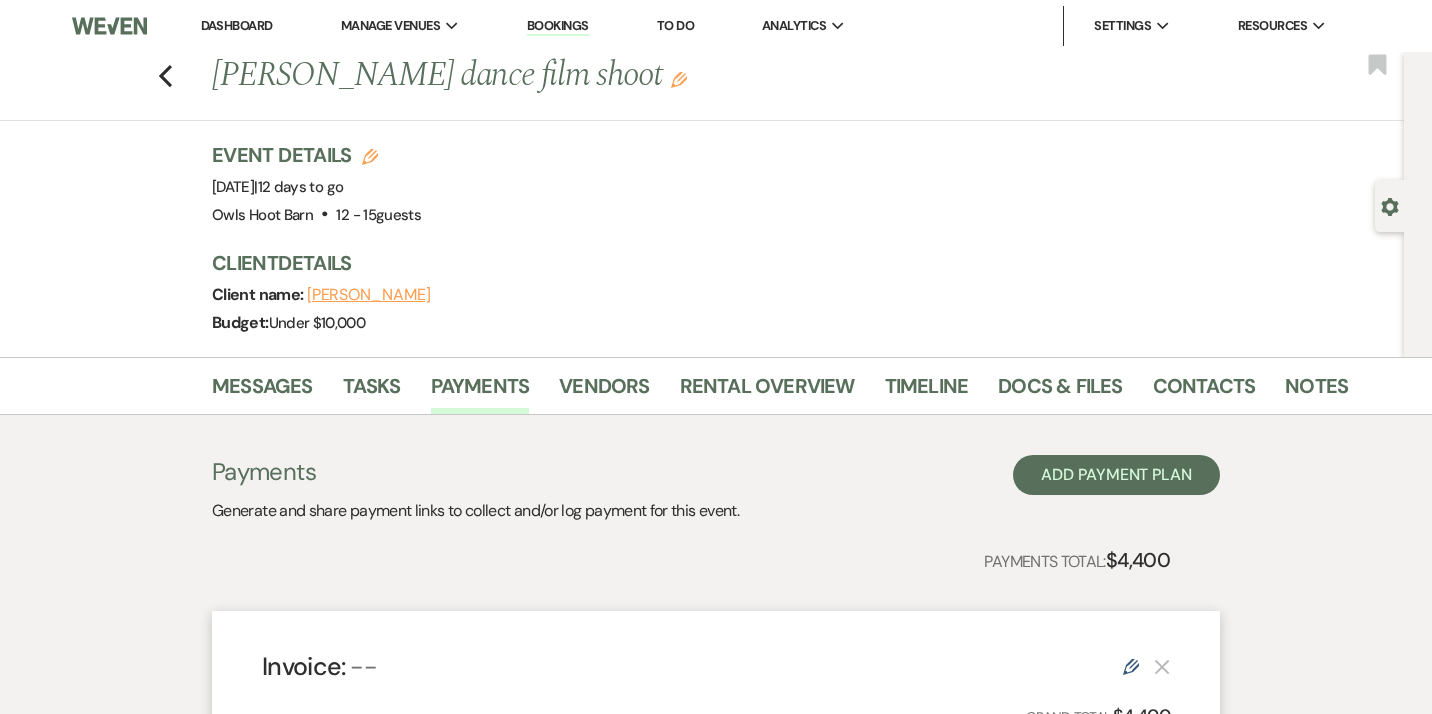 scroll, scrollTop: 0, scrollLeft: 0, axis: both 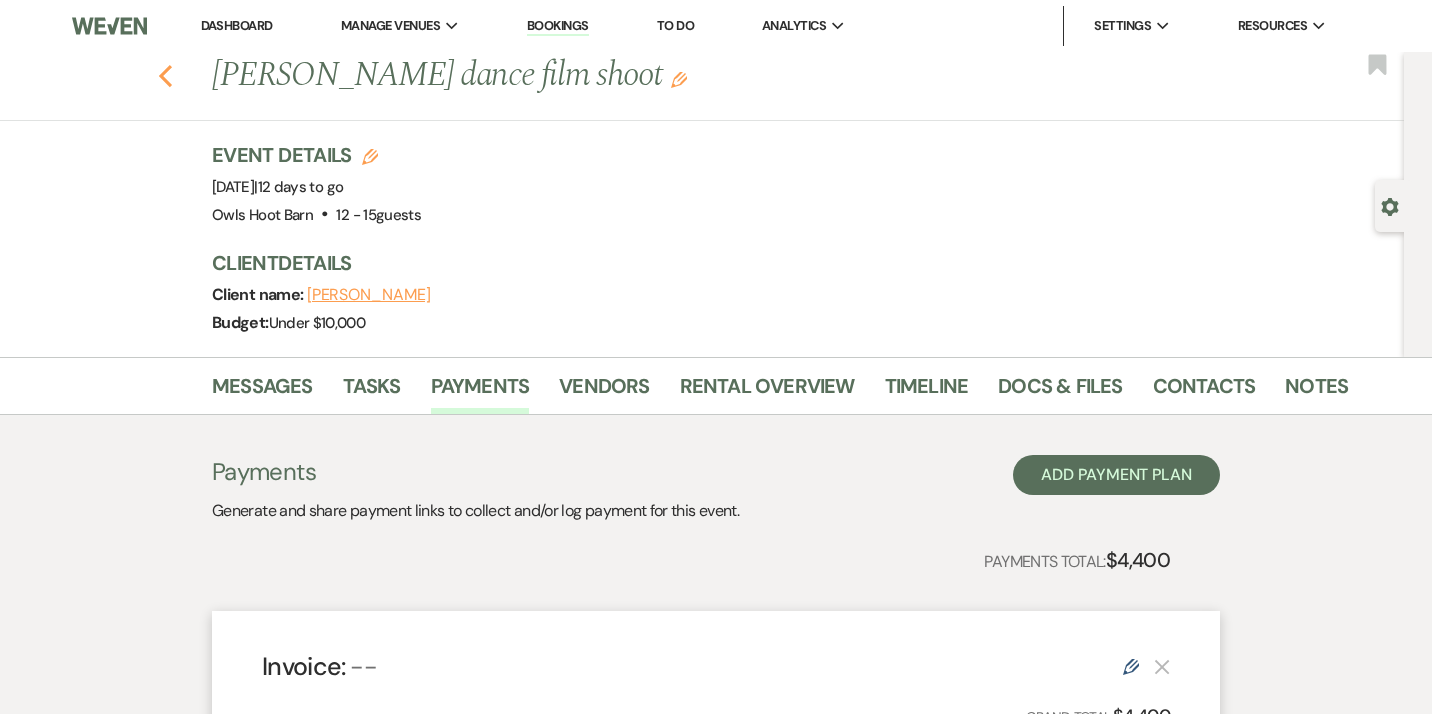 click on "Previous" 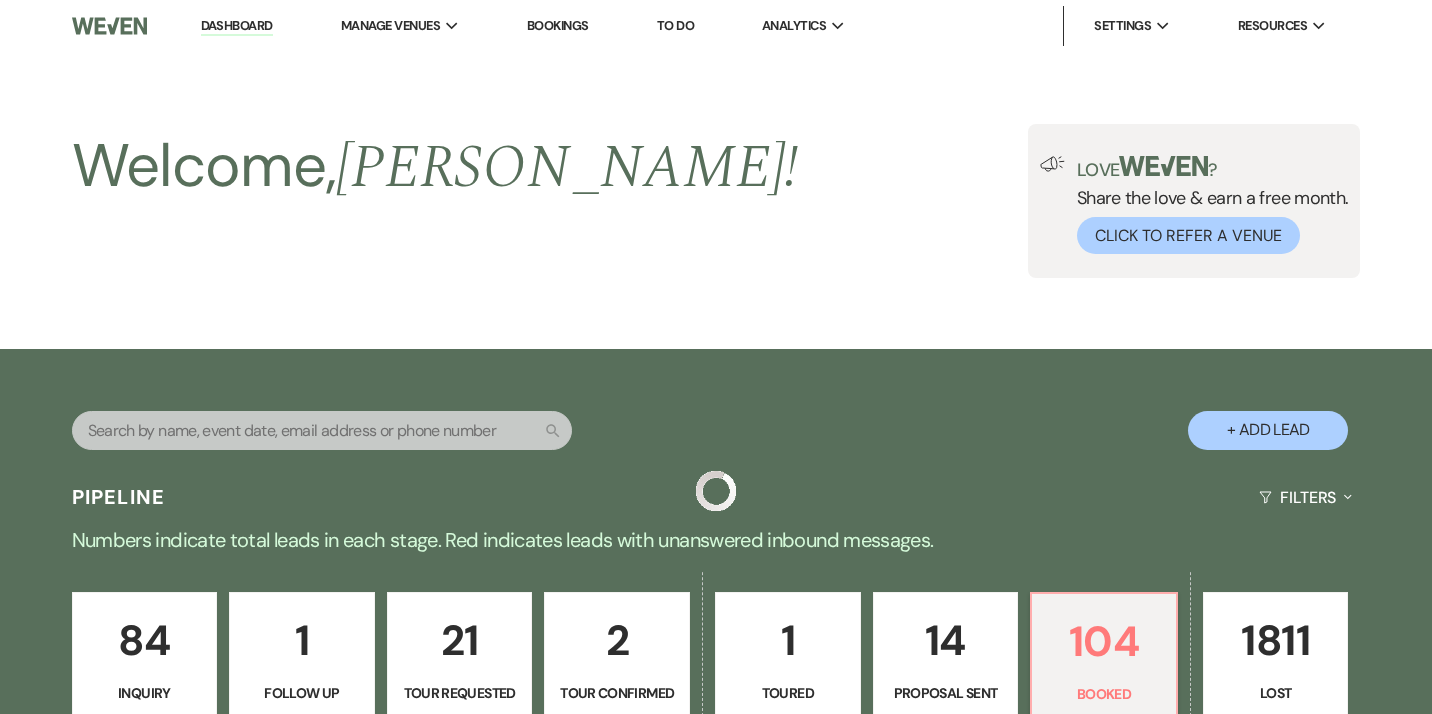 scroll, scrollTop: 323, scrollLeft: 0, axis: vertical 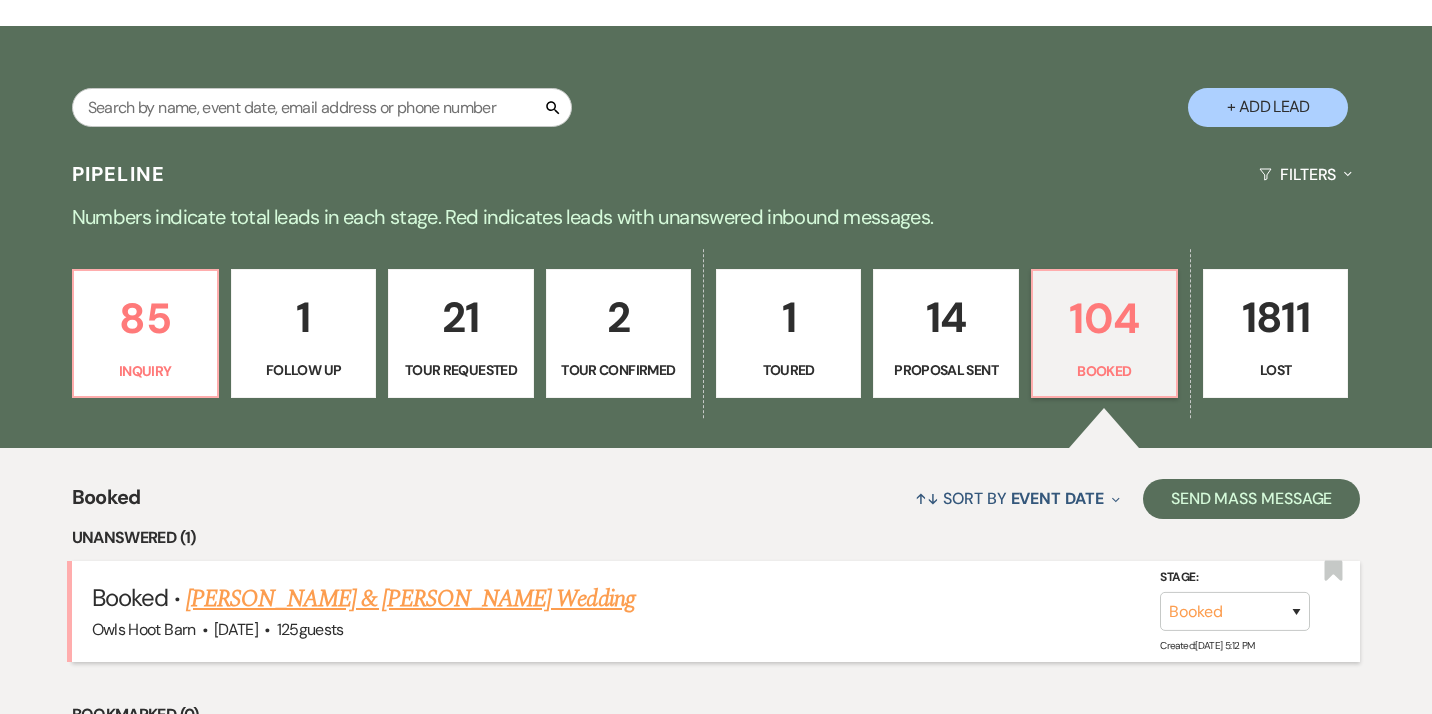 click on "[PERSON_NAME] & [PERSON_NAME] Wedding" at bounding box center [410, 599] 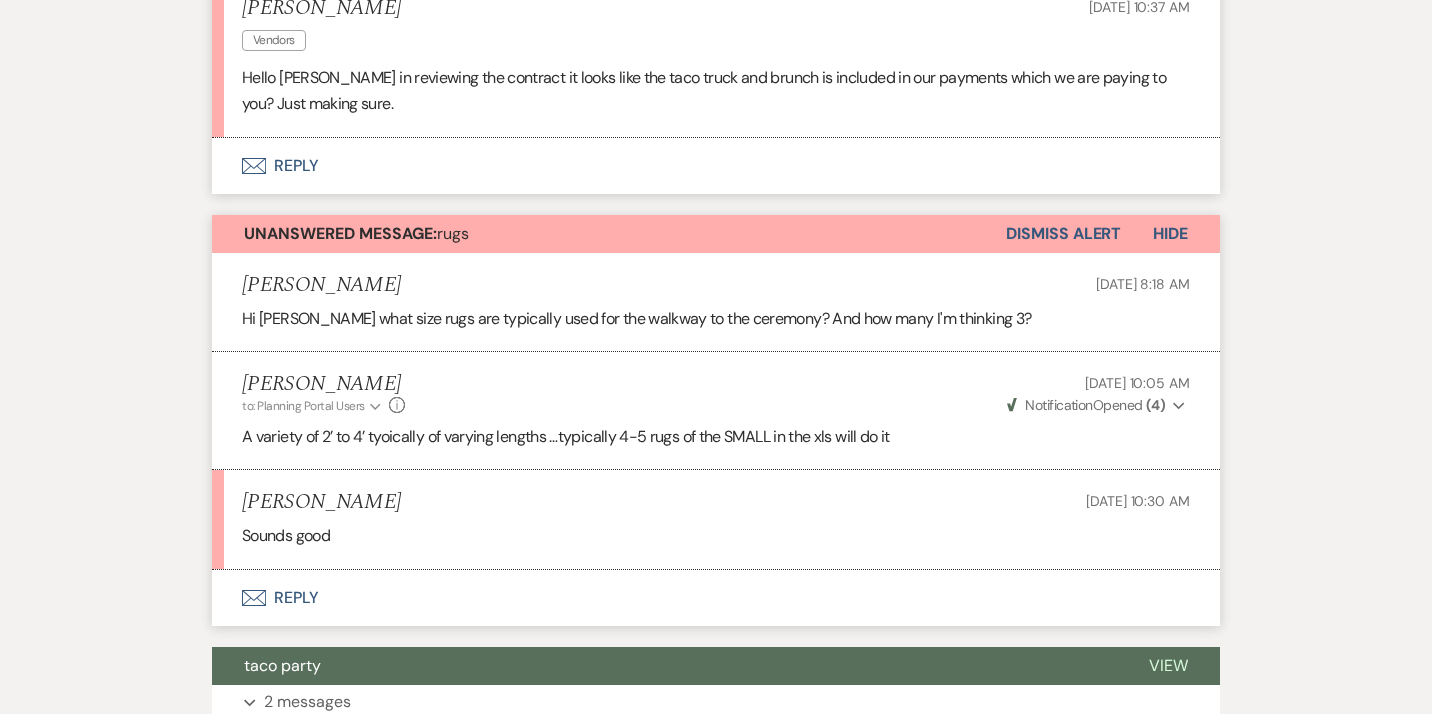 scroll, scrollTop: 663, scrollLeft: 0, axis: vertical 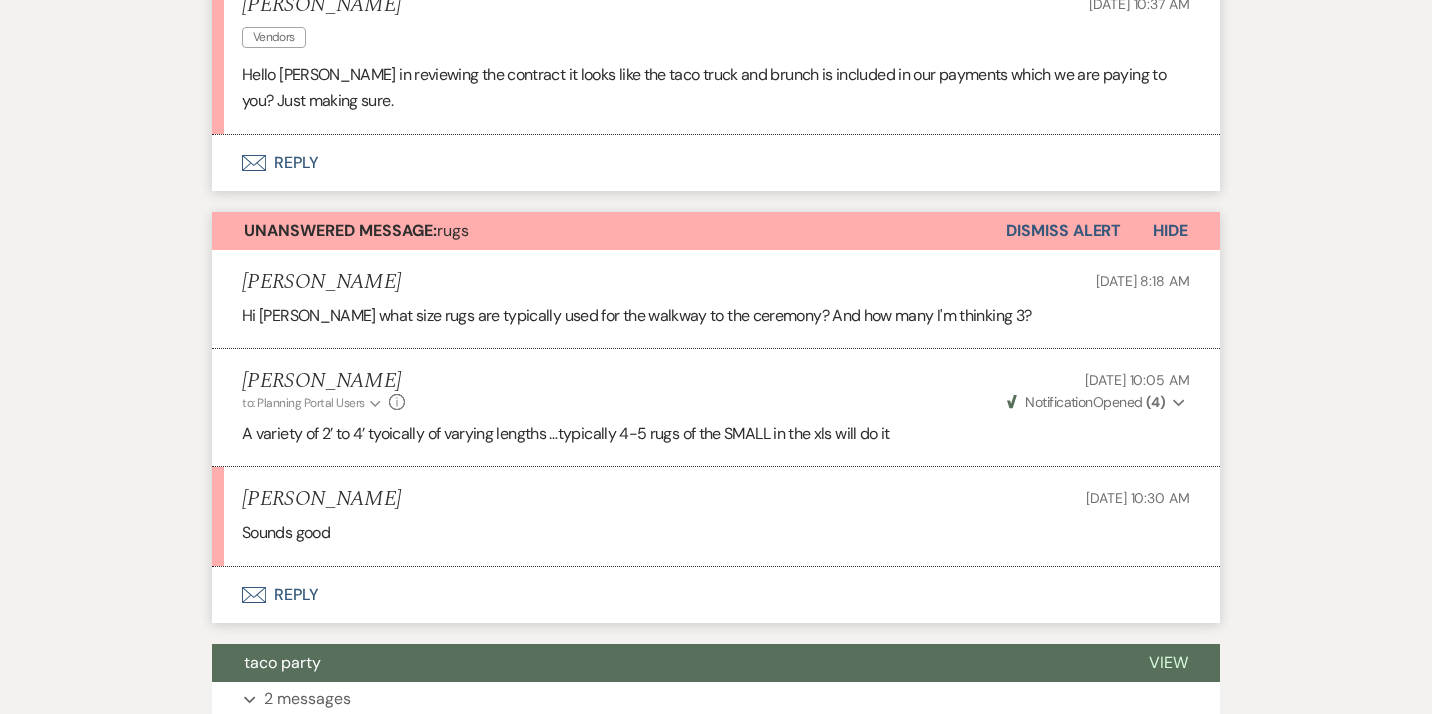 click on "Envelope Reply" at bounding box center (716, 595) 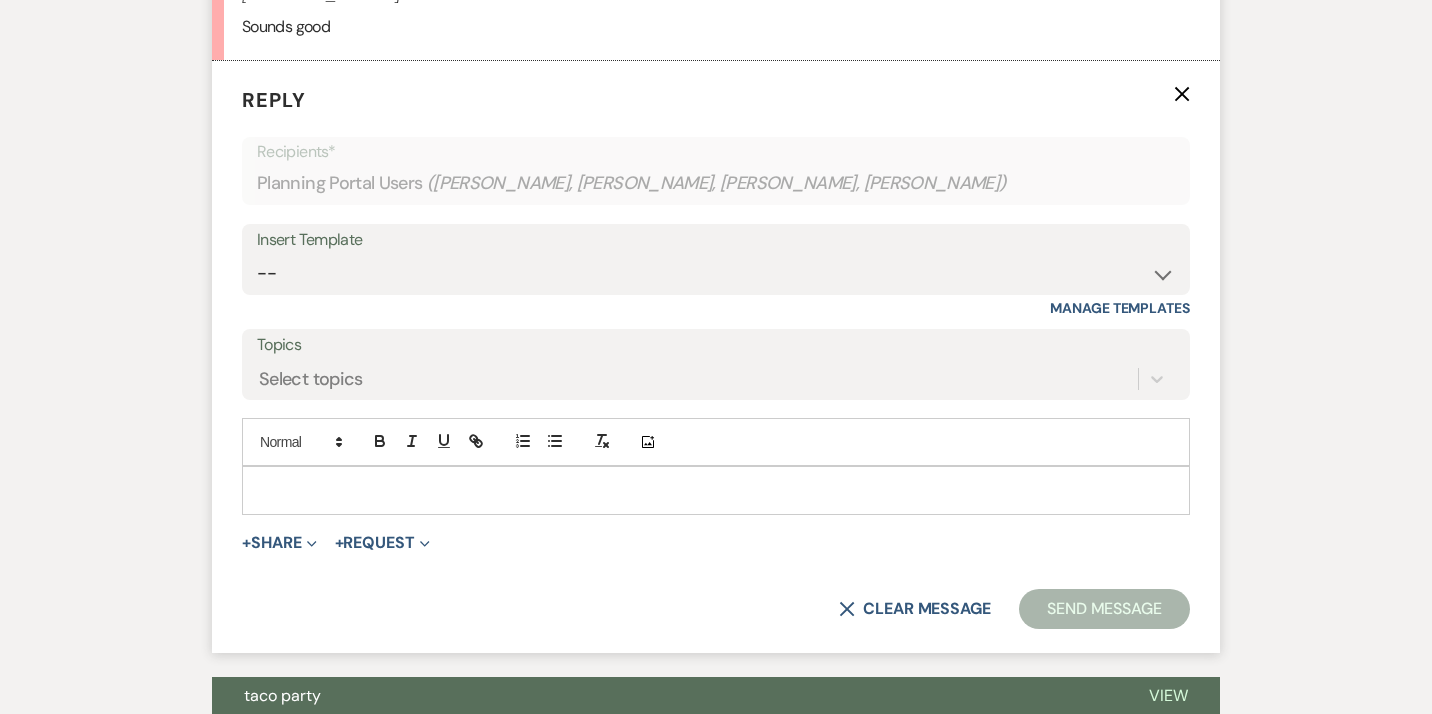 scroll, scrollTop: 1169, scrollLeft: 0, axis: vertical 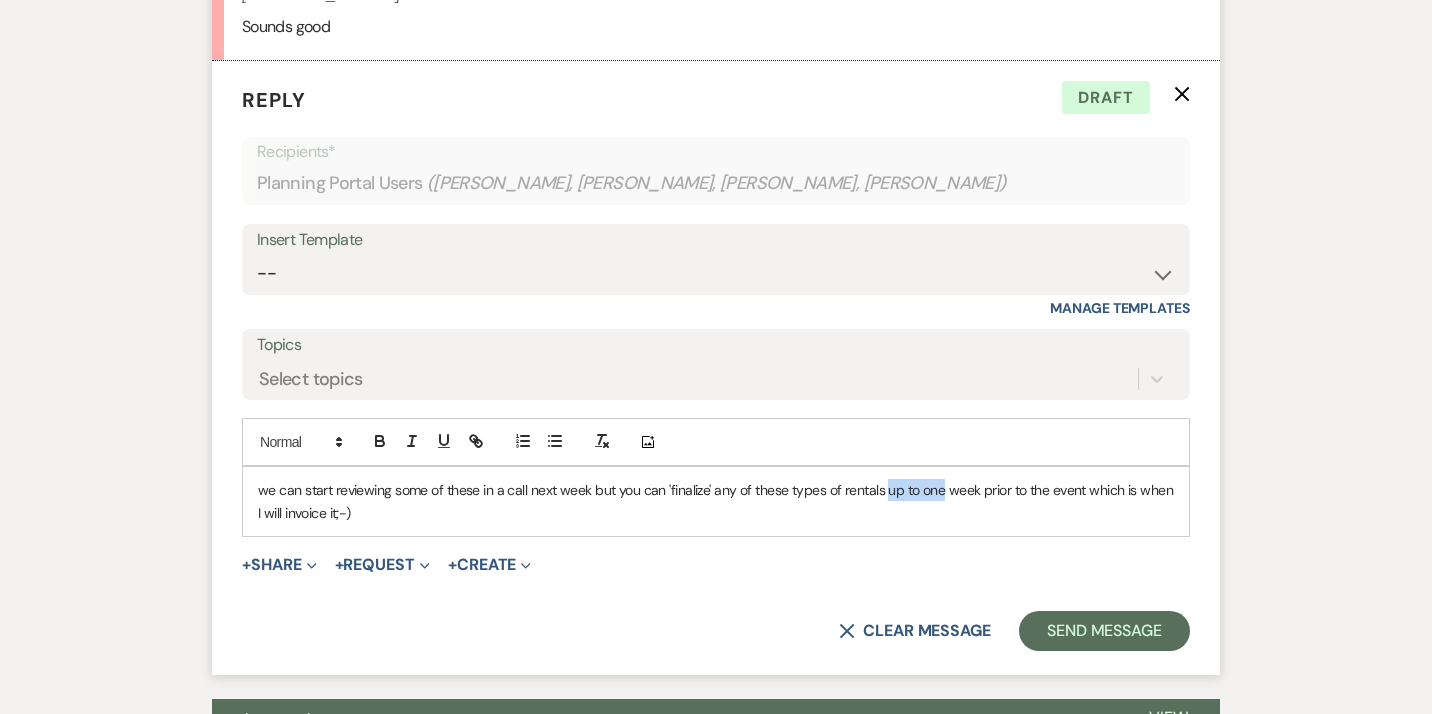 drag, startPoint x: 886, startPoint y: 492, endPoint x: 942, endPoint y: 491, distance: 56.008926 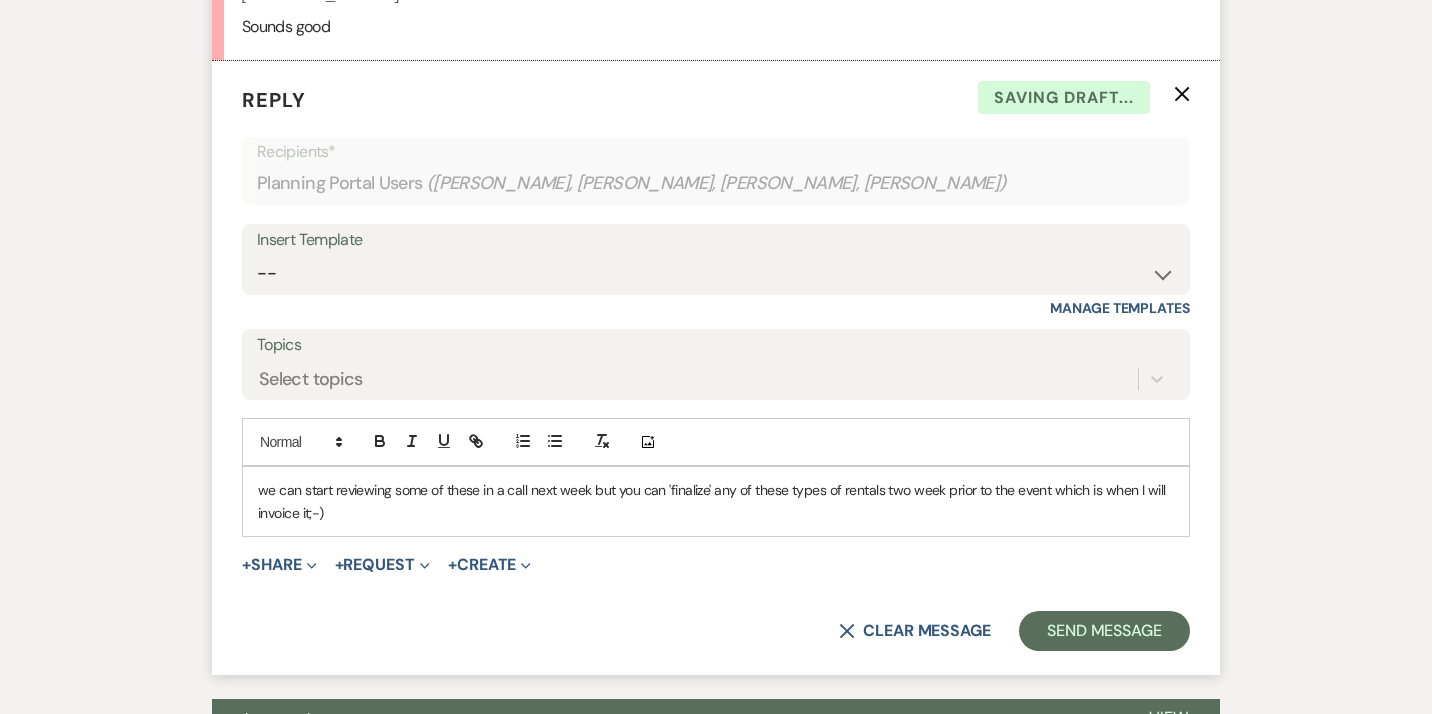 click on "we can start reviewing some of these in a call next week but you can 'finalize' any of these types of rentals two week prior to the event which is when I will invoice it;-)" at bounding box center (716, 501) 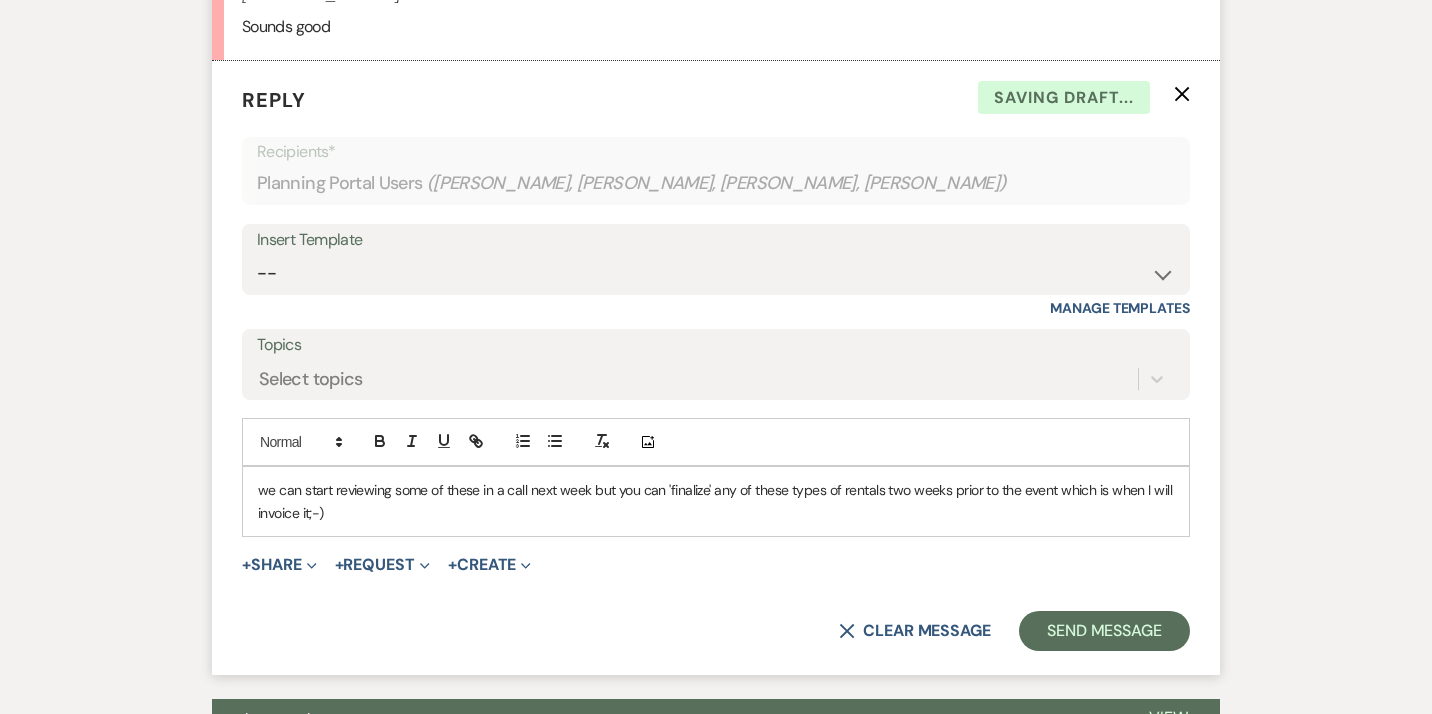 click on "we can start reviewing some of these in a call next week but you can 'finalize' any of these types of rentals two weeks prior to the event which is when I will invoice it;-)" at bounding box center [716, 501] 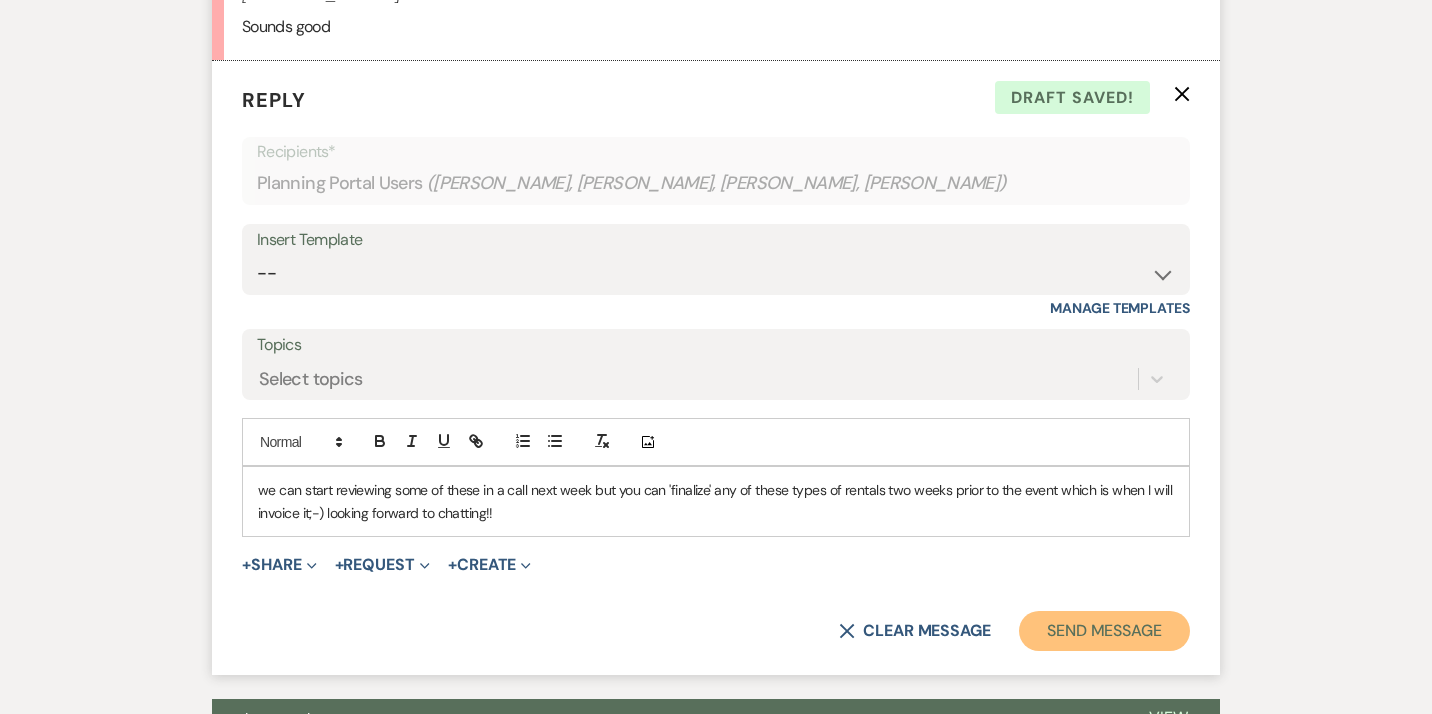 click on "Send Message" at bounding box center (1104, 631) 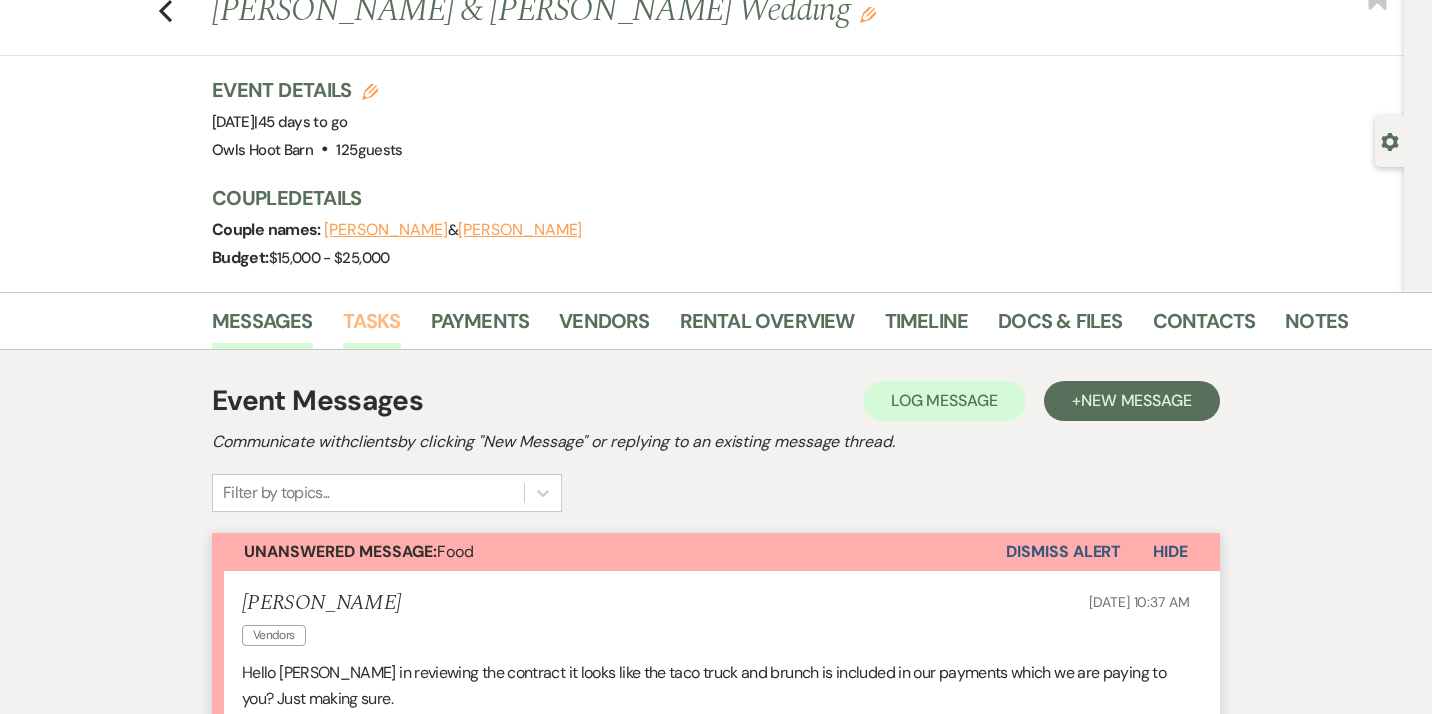 scroll, scrollTop: 0, scrollLeft: 0, axis: both 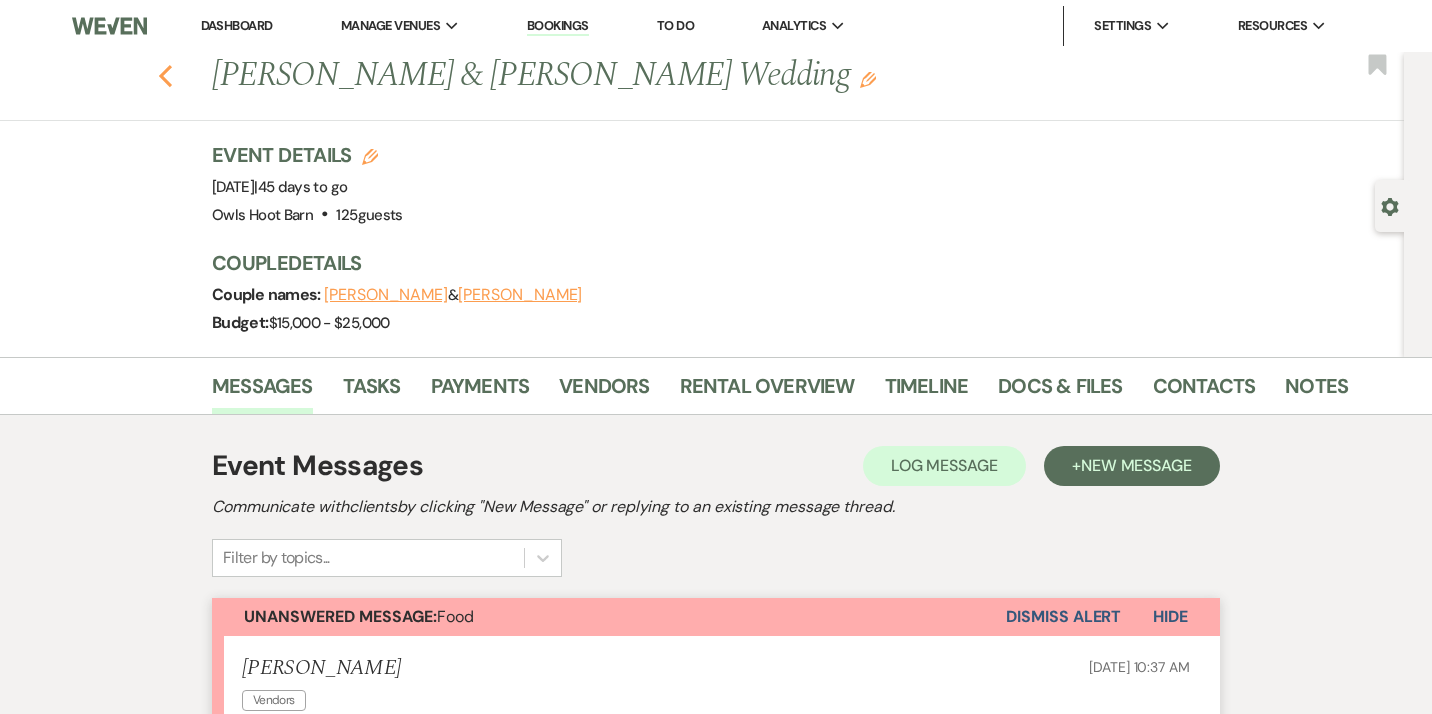 click on "Previous" 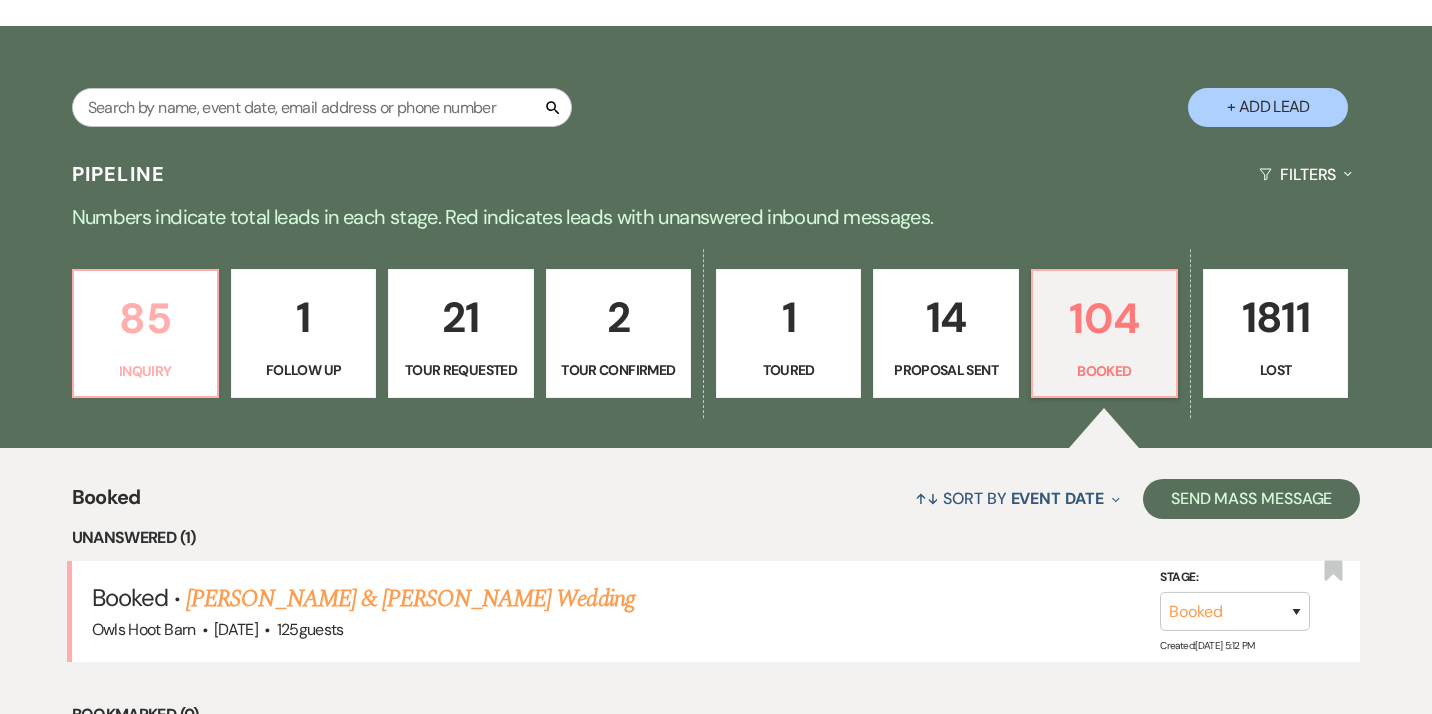 click on "85" at bounding box center (145, 318) 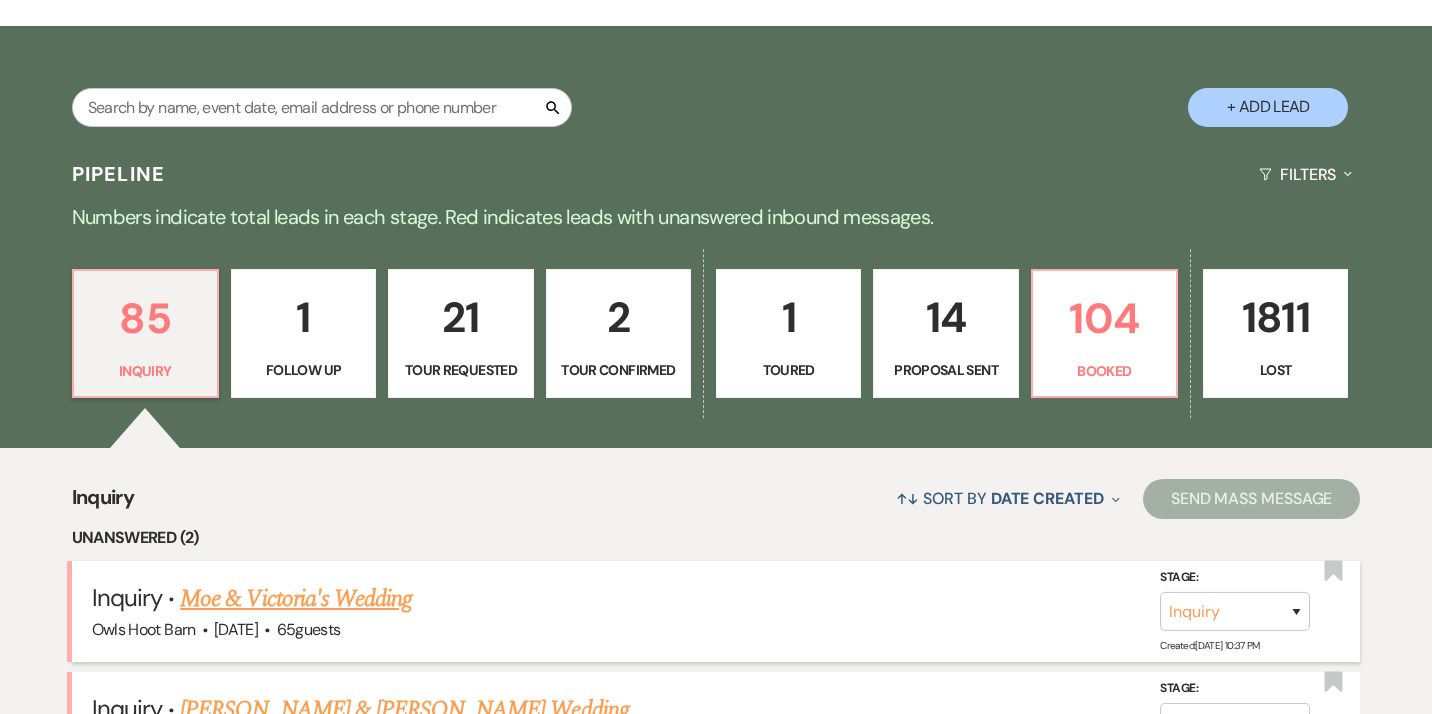 click on "Moe & Victoria's Wedding" at bounding box center (296, 599) 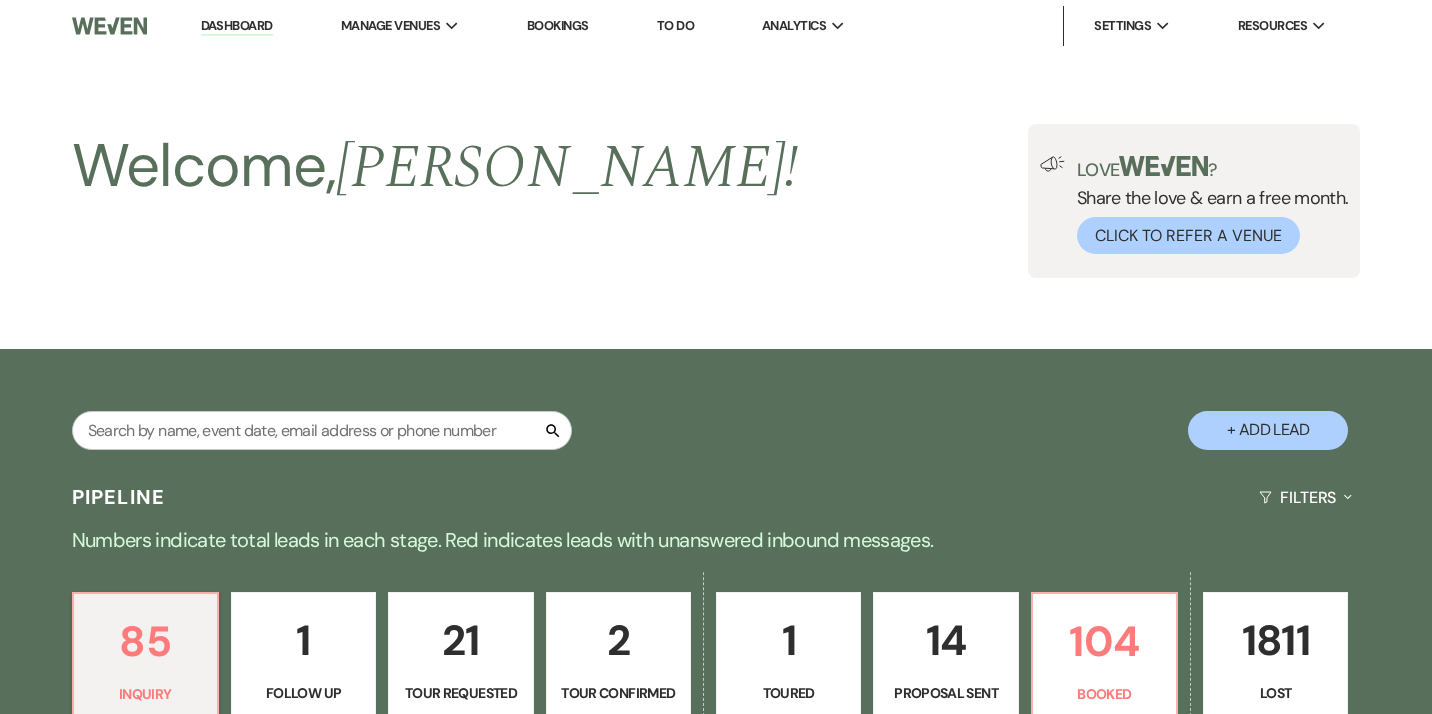 select on "5" 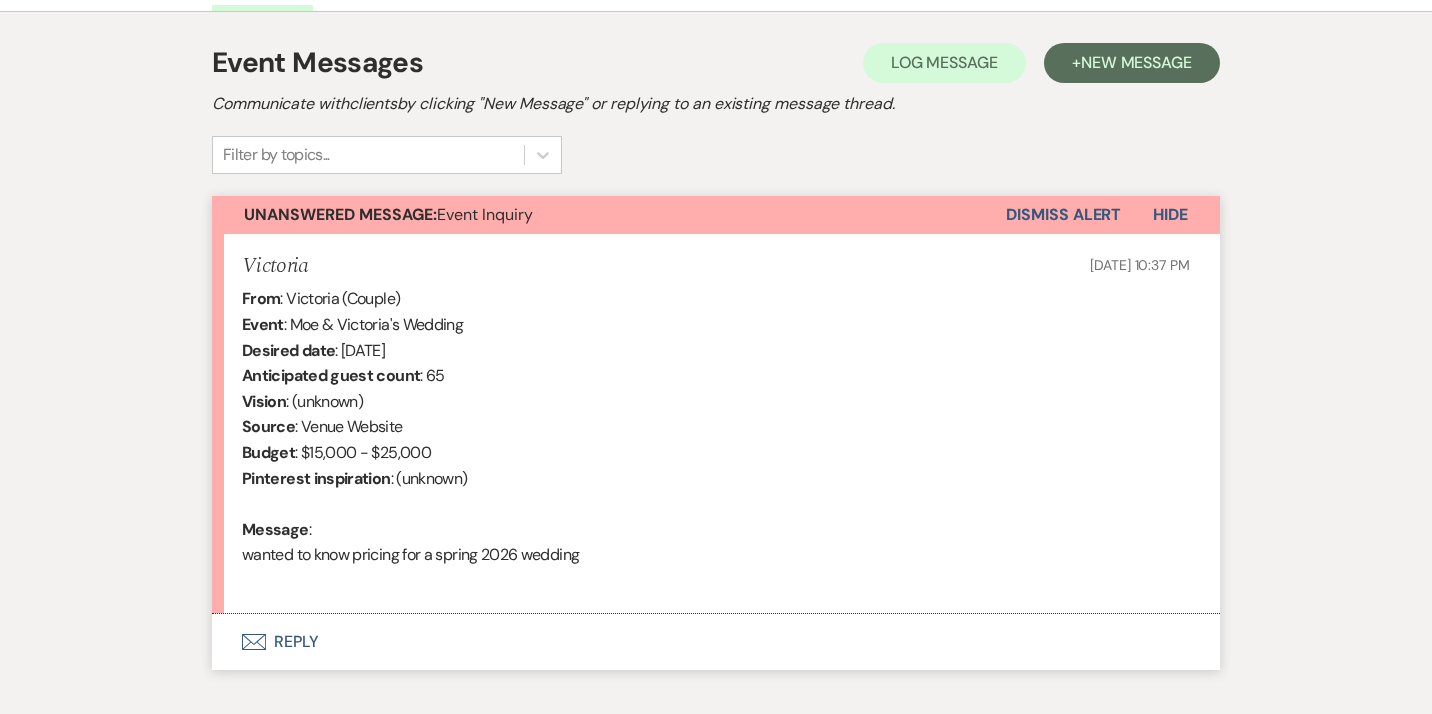 scroll, scrollTop: 550, scrollLeft: 0, axis: vertical 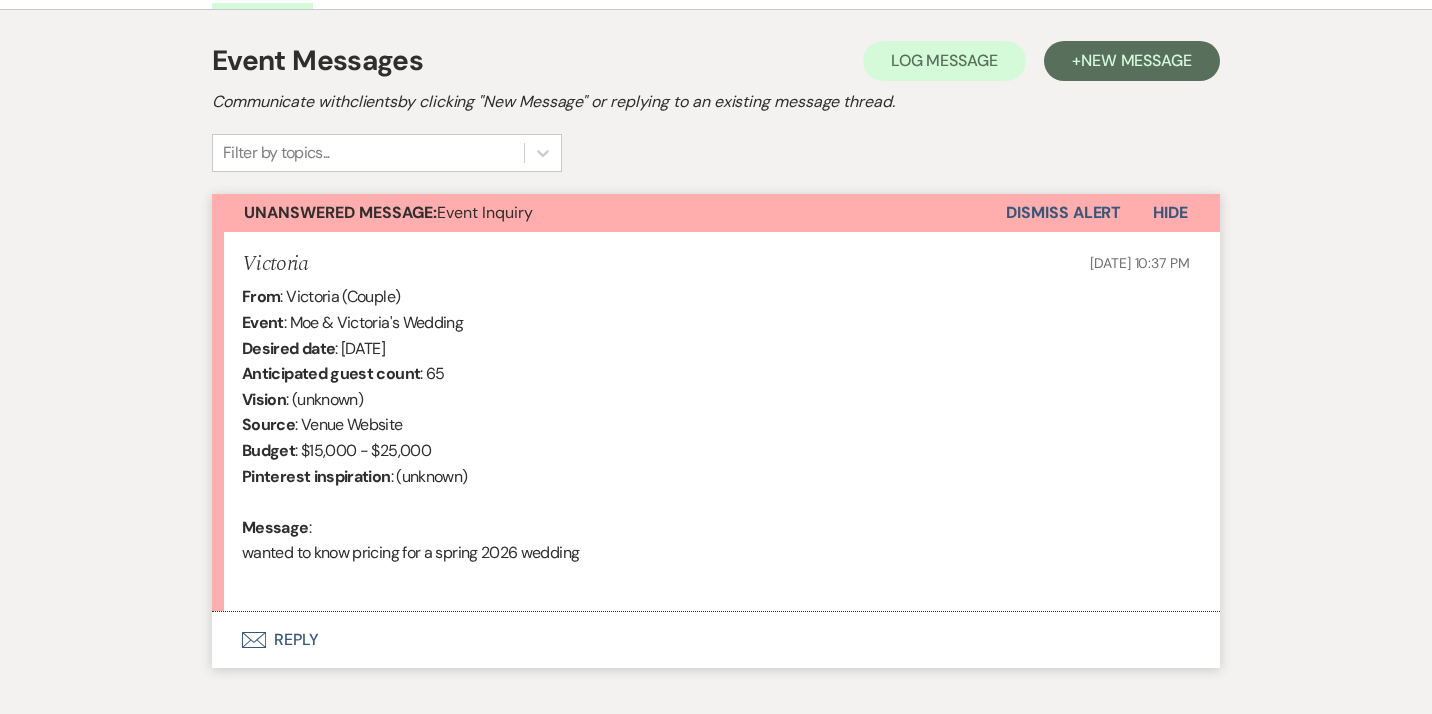 click on "Envelope Reply" at bounding box center (716, 640) 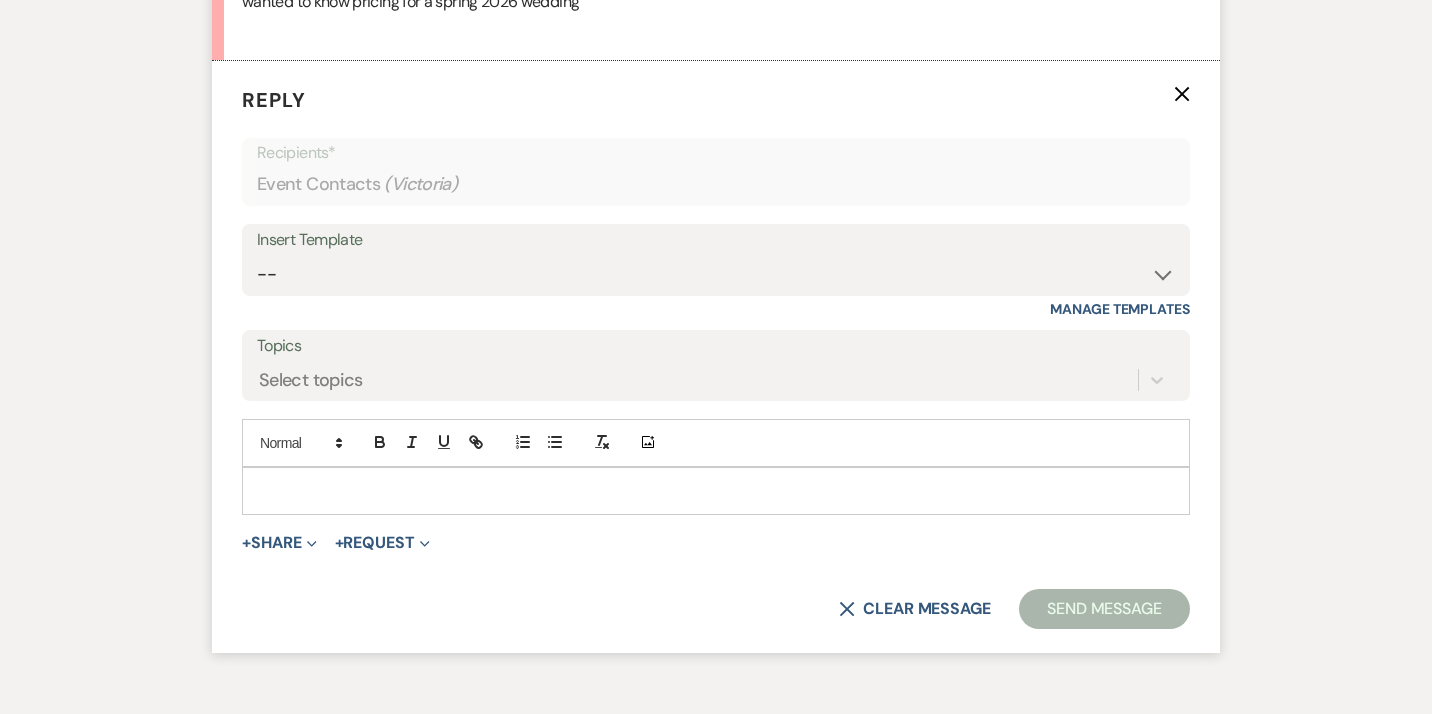 scroll, scrollTop: 1102, scrollLeft: 0, axis: vertical 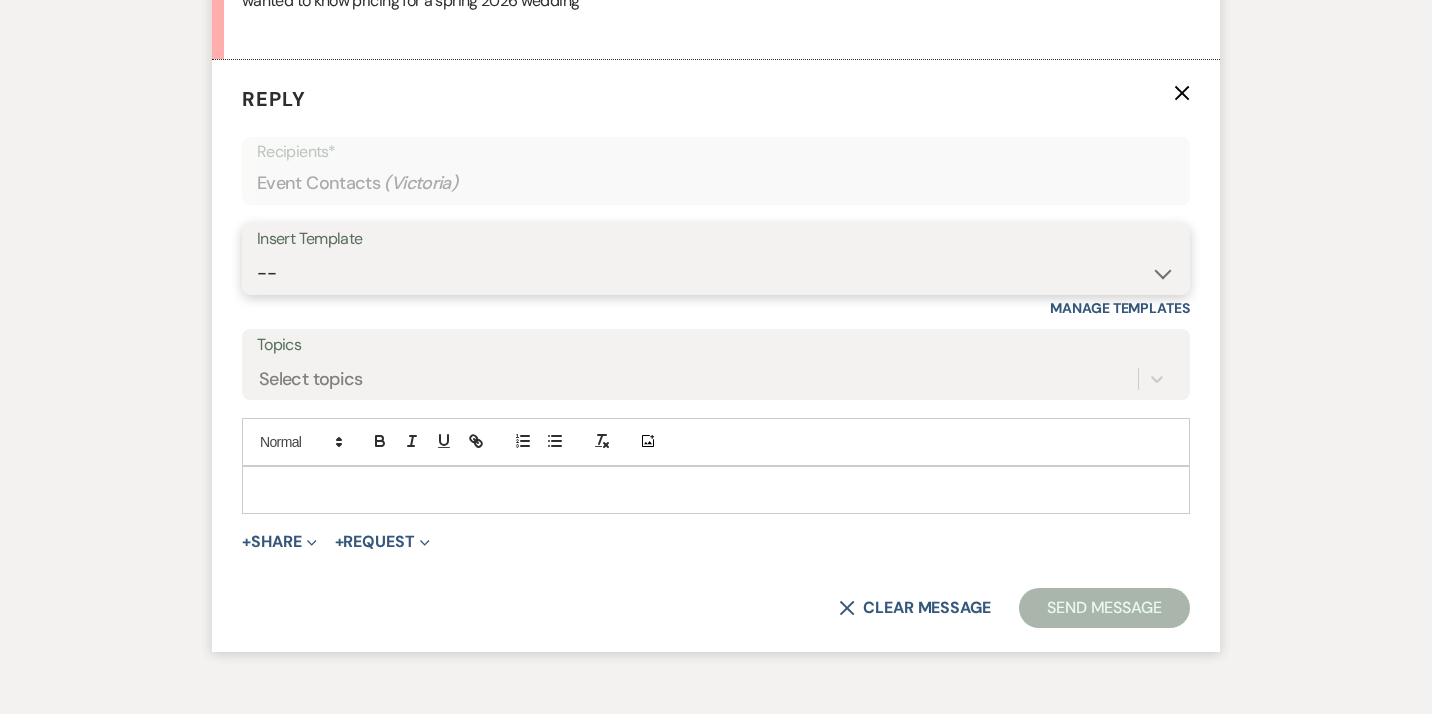 click on "-- Weven Planning Portal Introduction (Booked Events) [MEDICAL_DATA] OHB Bulleted List - Weven Planning Portal Introduction AC & Heating options OHB Contract e-sign  Insurance Policy eWed Itinerary: suggested  30 days out payment & list  Planning & Consulting Services Welcome to the OHB Family! Run of Show OHB recommended  Floor plans  Itineraries  2024 contract review Tipping Guidance 2023 Services & Accessory Rentals xls  WEBO XLS Accessory Rentals & Services NP Final Stretch!  Hello from Owls Hoot Barn Planner final stretch 10% HOLD  2024 Planning 2024 Planning/Consulting  Stay review photos Close loop post tour Overall budget view Wedding Hello Portal Welcome Weven 2025 2024 accommodations  2025 options  Links info  First Student Shuttle Template Welcome 2025 Tips Links & questions  Call Loop Brief links questions  Invoice Links Local recommendations to put in website  Suggested flow /run of show 3:30  Special Event Insurance  Petite  Couples air bnb stays  ESign to review  Local recommendations 2024 3D’s PT" at bounding box center (716, 273) 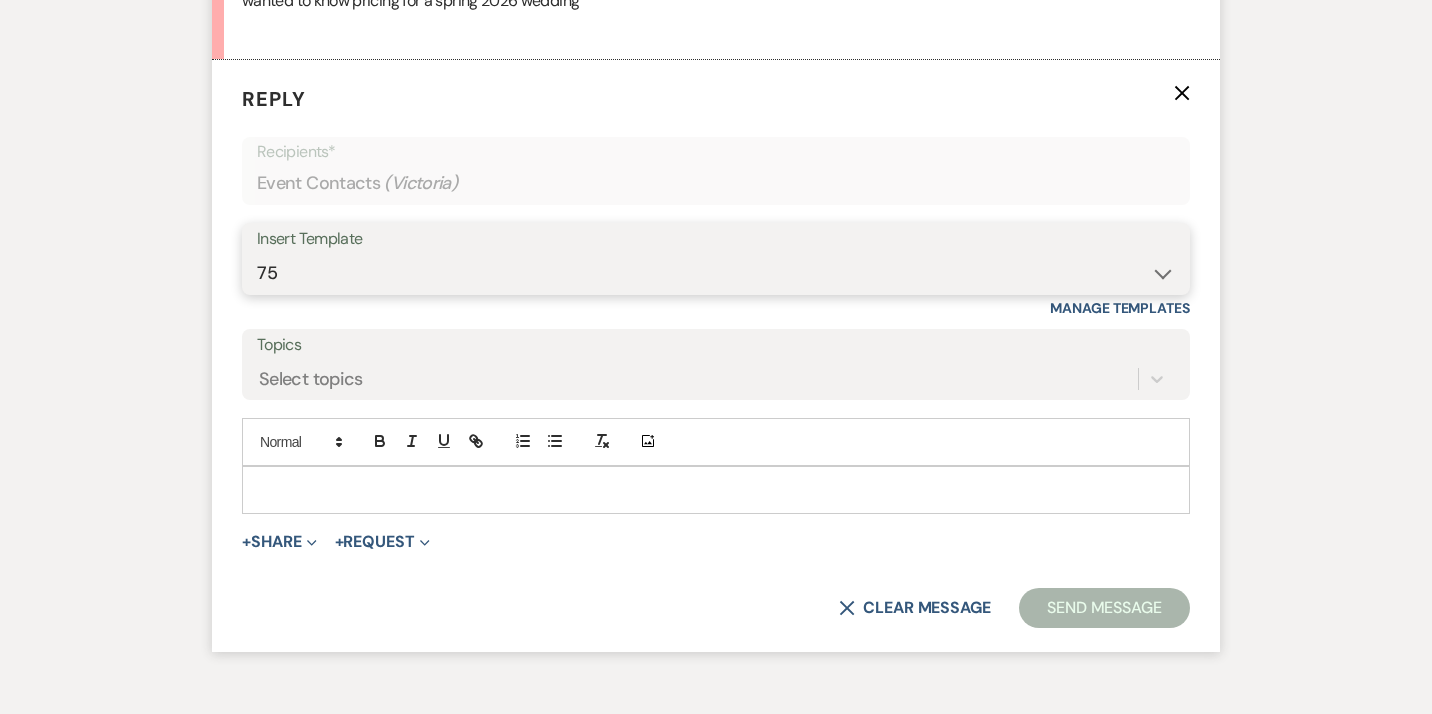 click on "75" at bounding box center [0, 0] 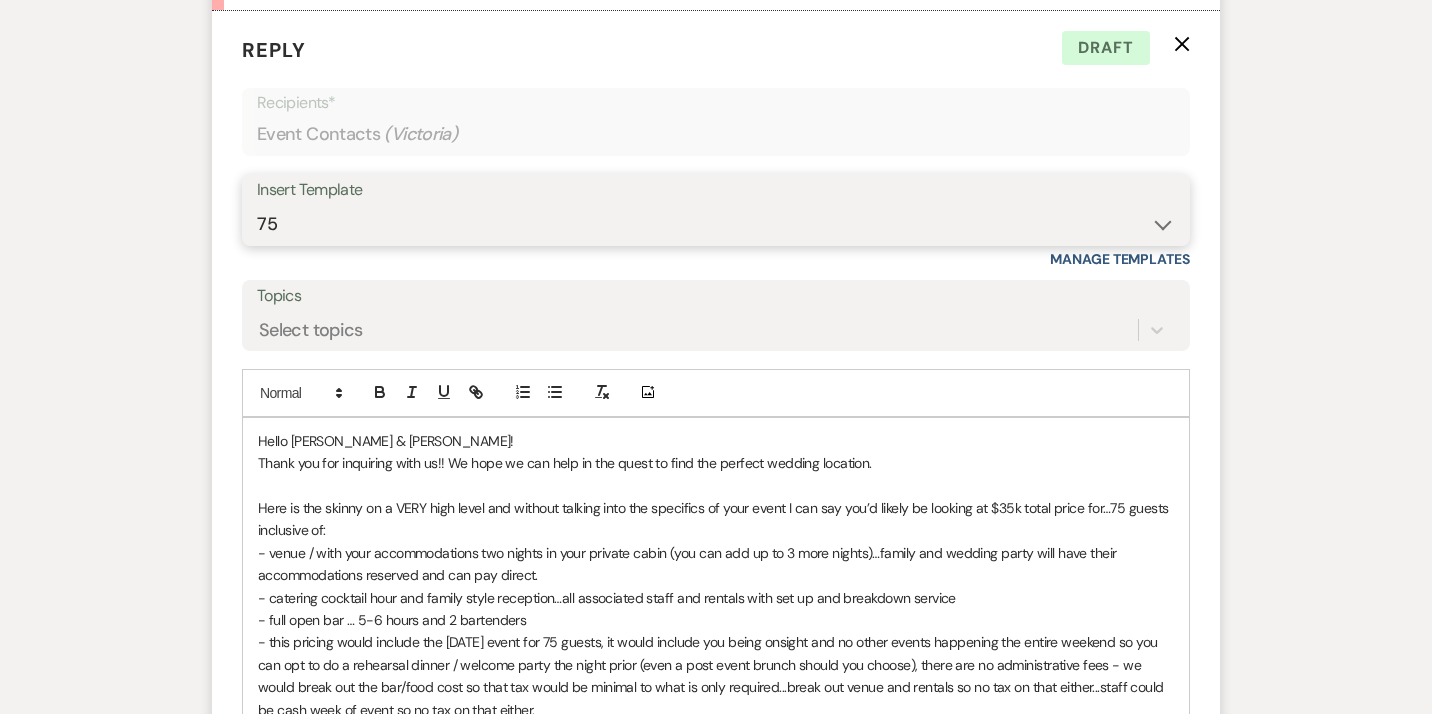 scroll, scrollTop: 1152, scrollLeft: 0, axis: vertical 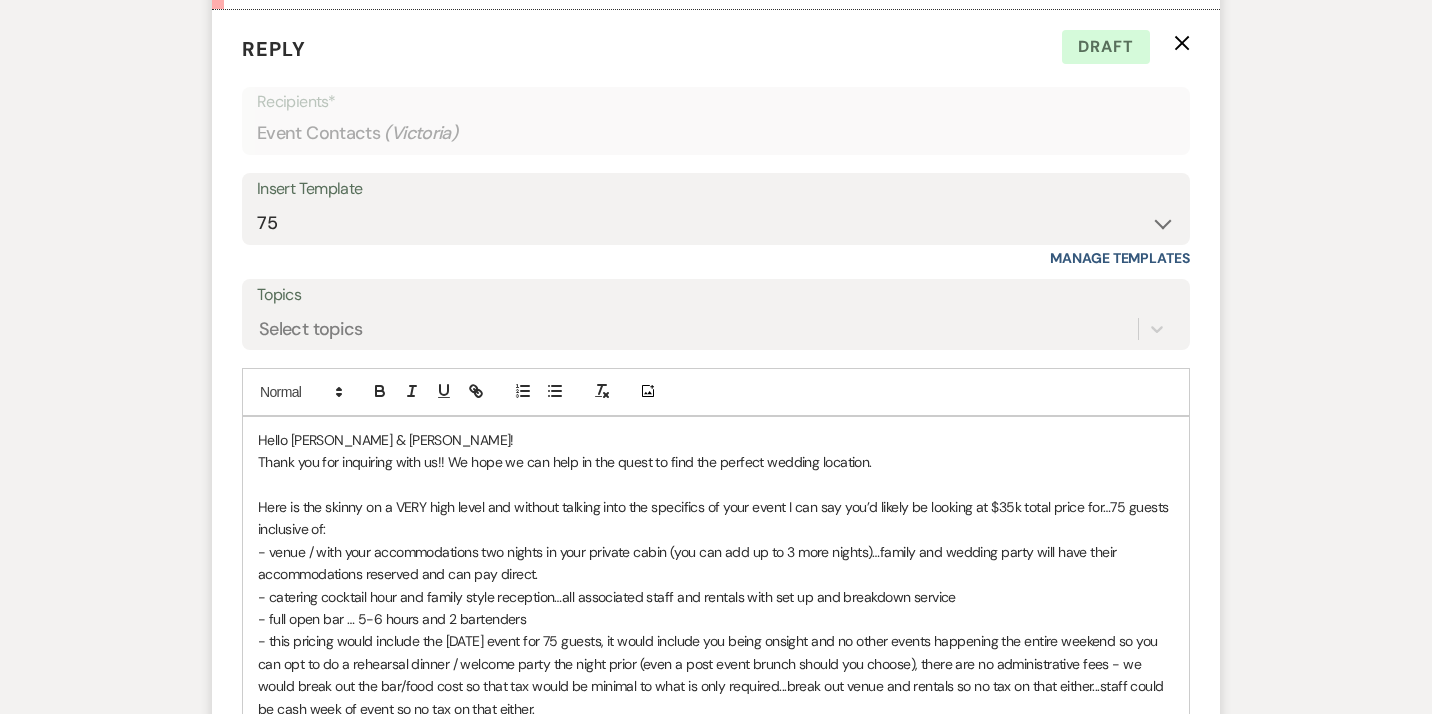 click on "Here is the skinny on a VERY high level and without talking into the specifics of your event I can say you’d likely be looking at $35k total price for…75 guests inclusive of:" at bounding box center [716, 518] 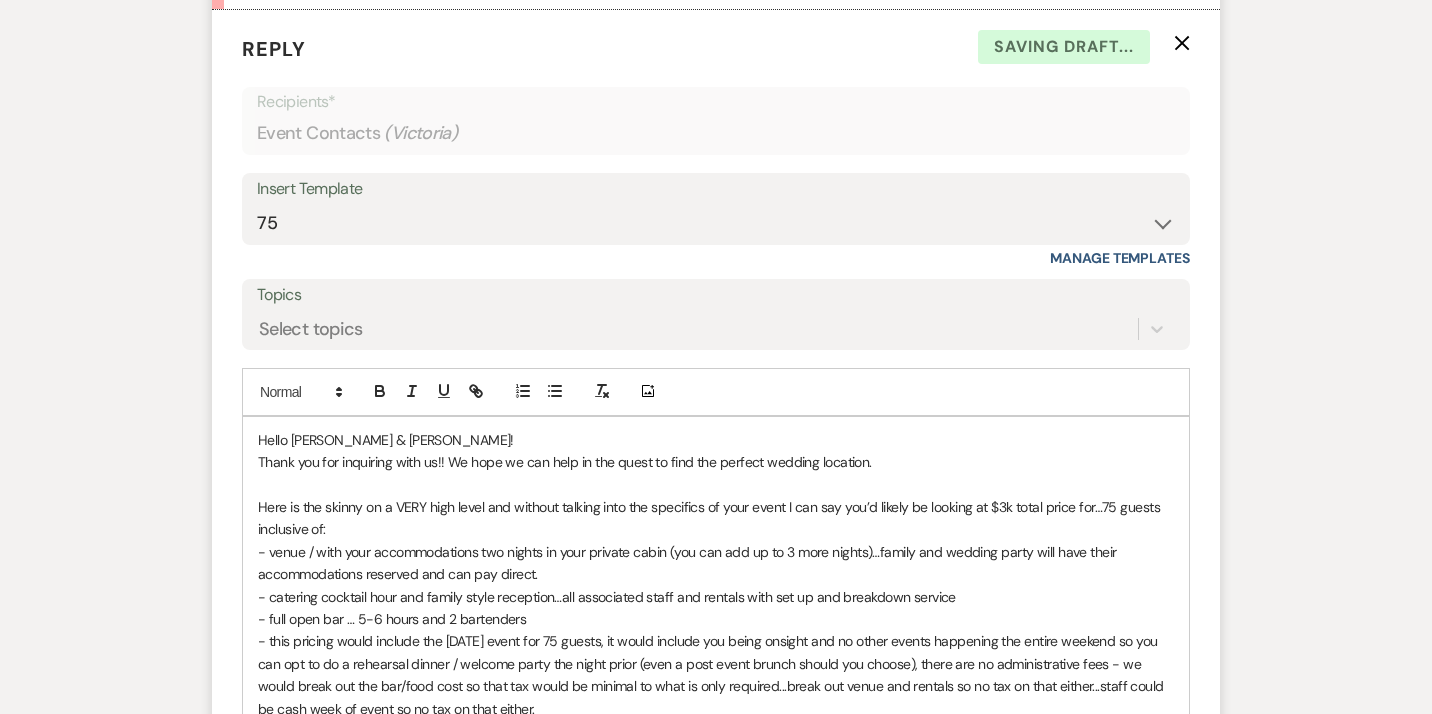 type 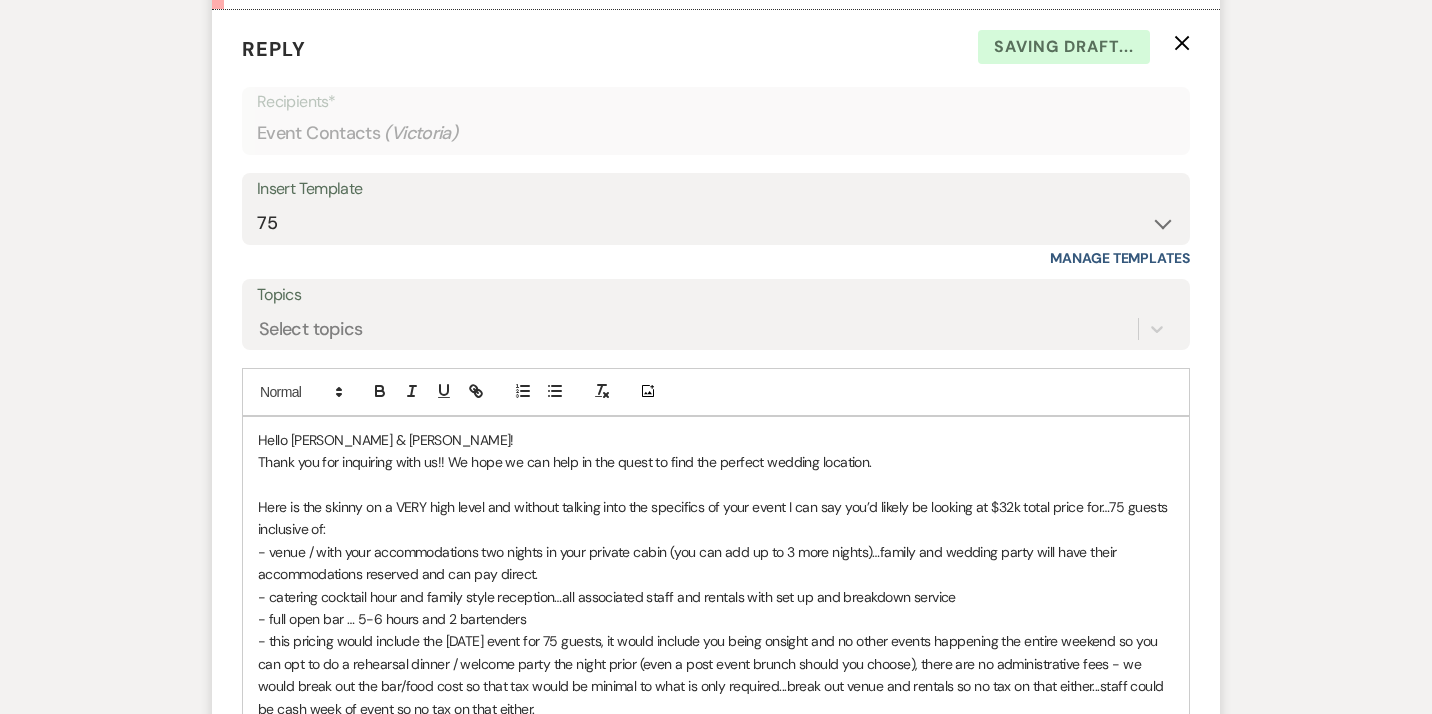 click on "Here is the skinny on a VERY high level and without talking into the specifics of your event I can say you’d likely be looking at $32k total price for…75 guests inclusive of:" at bounding box center [716, 518] 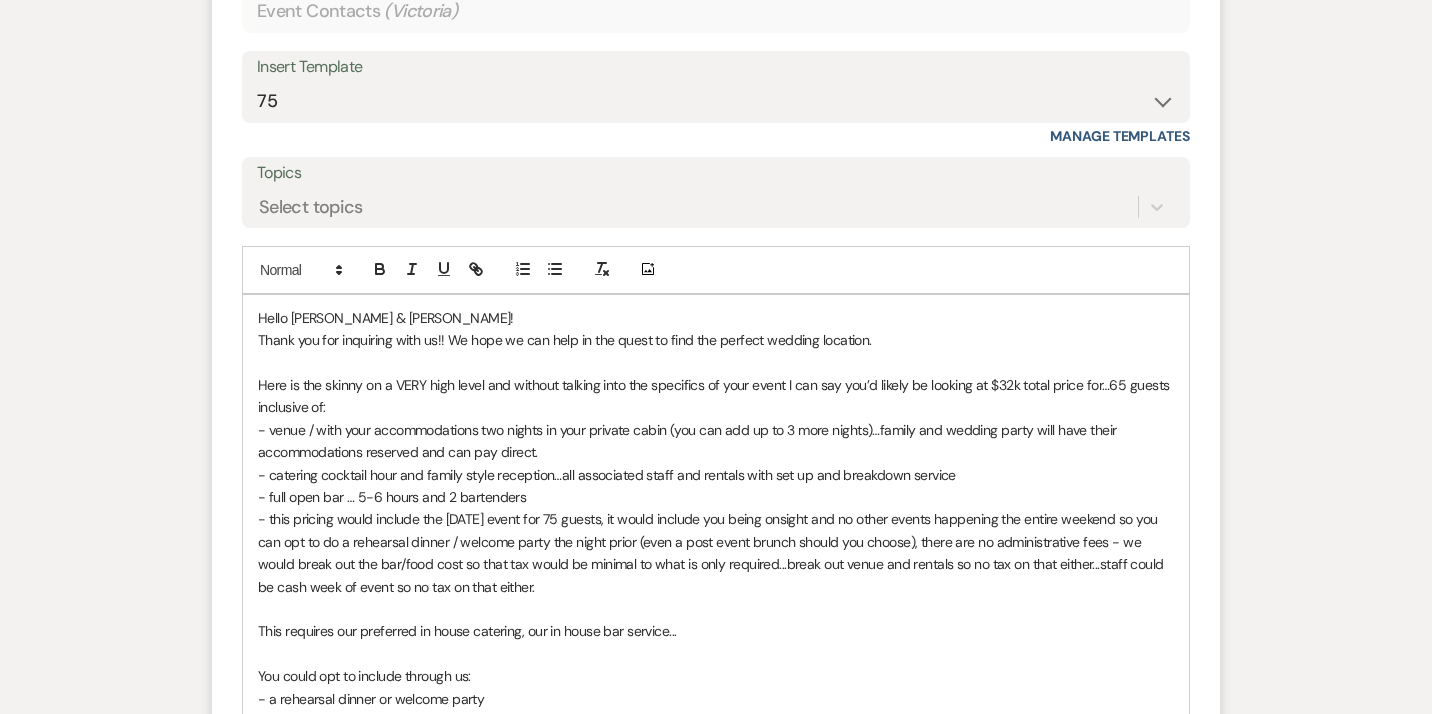 scroll, scrollTop: 1289, scrollLeft: 0, axis: vertical 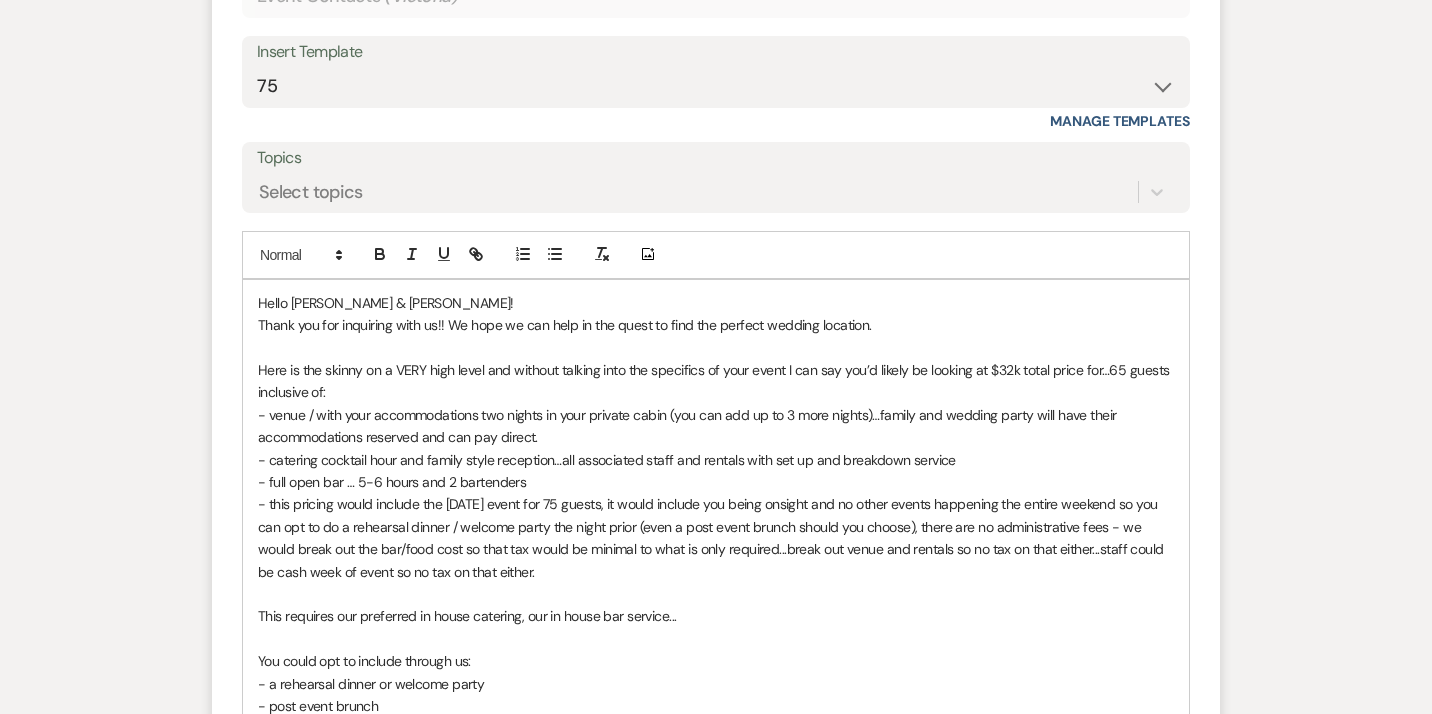 click on "- this pricing would include the [DATE] event for 75 guests, it would include you being onsight and no other events happening the entire weekend so you can opt to do a rehearsal dinner / welcome party the night prior (even a post event brunch should you choose), there are no administrative fees - we would break out the bar/food cost so that tax would be minimal to what is only required...break out venue and rentals so no tax on that either...staff could be cash week of event so no tax on that either." at bounding box center (716, 538) 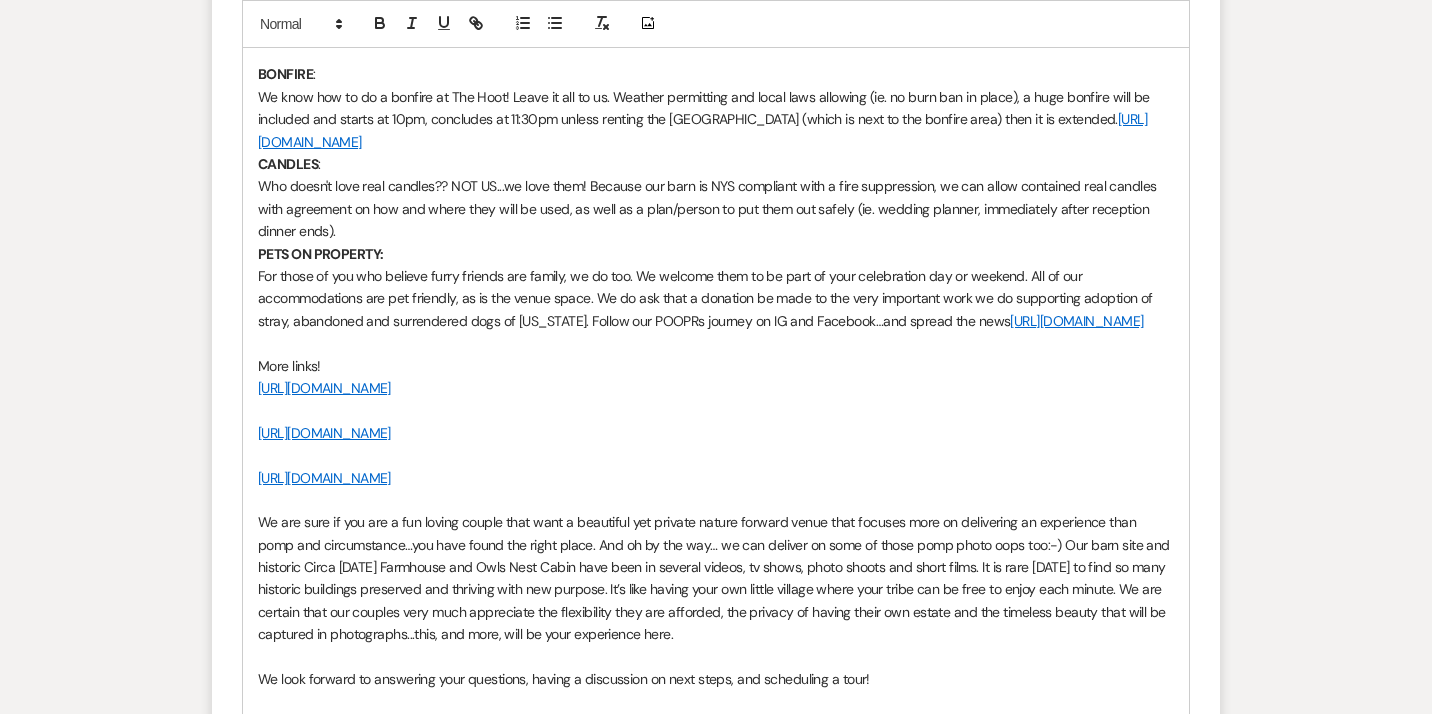 scroll, scrollTop: 8794, scrollLeft: 0, axis: vertical 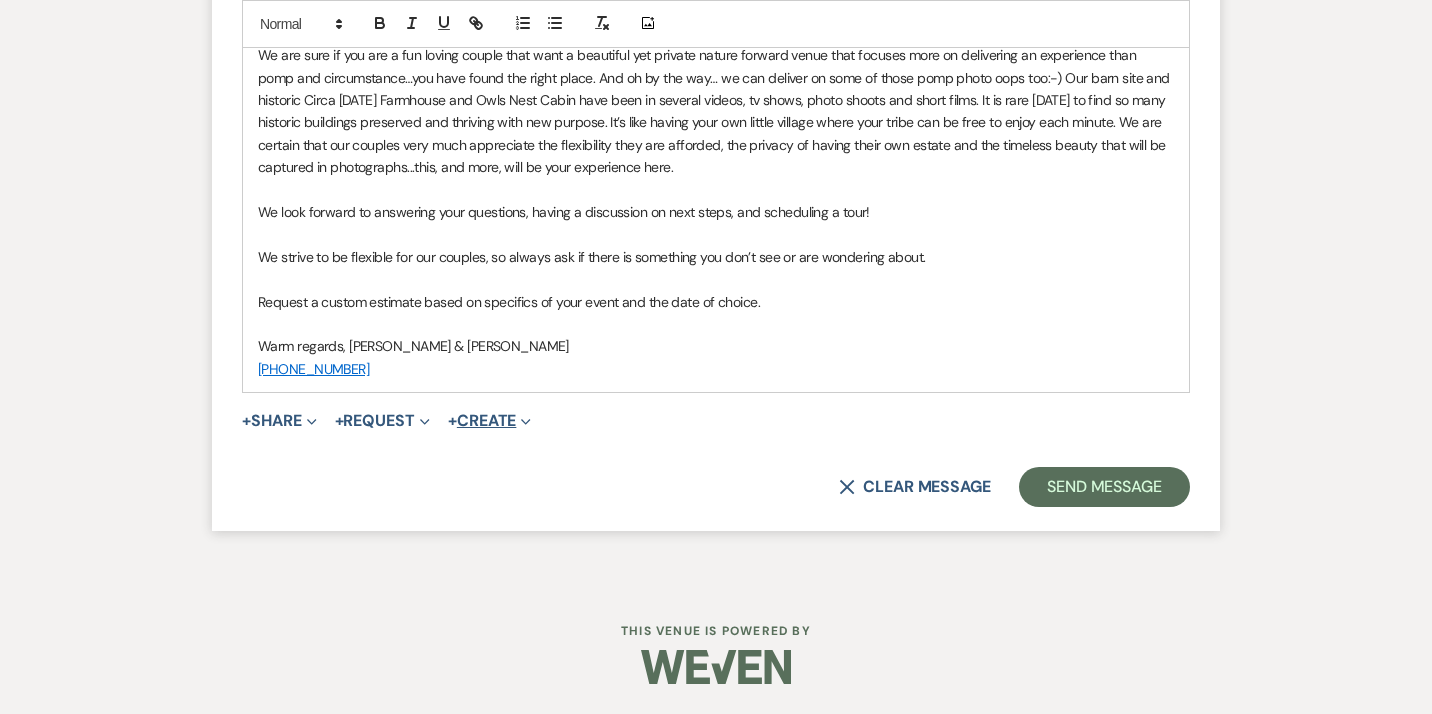 click on "+  Create Expand" at bounding box center (489, 421) 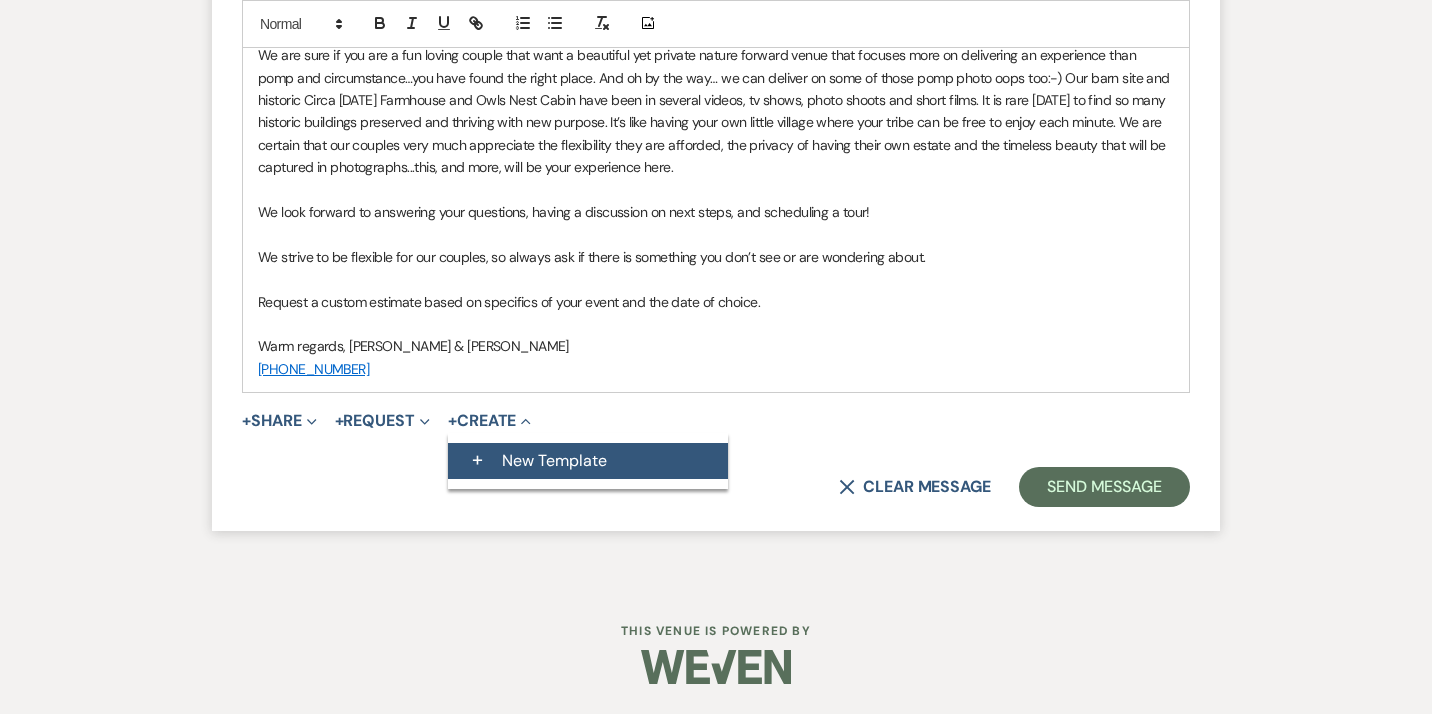 click on "+ New Template" at bounding box center [588, 461] 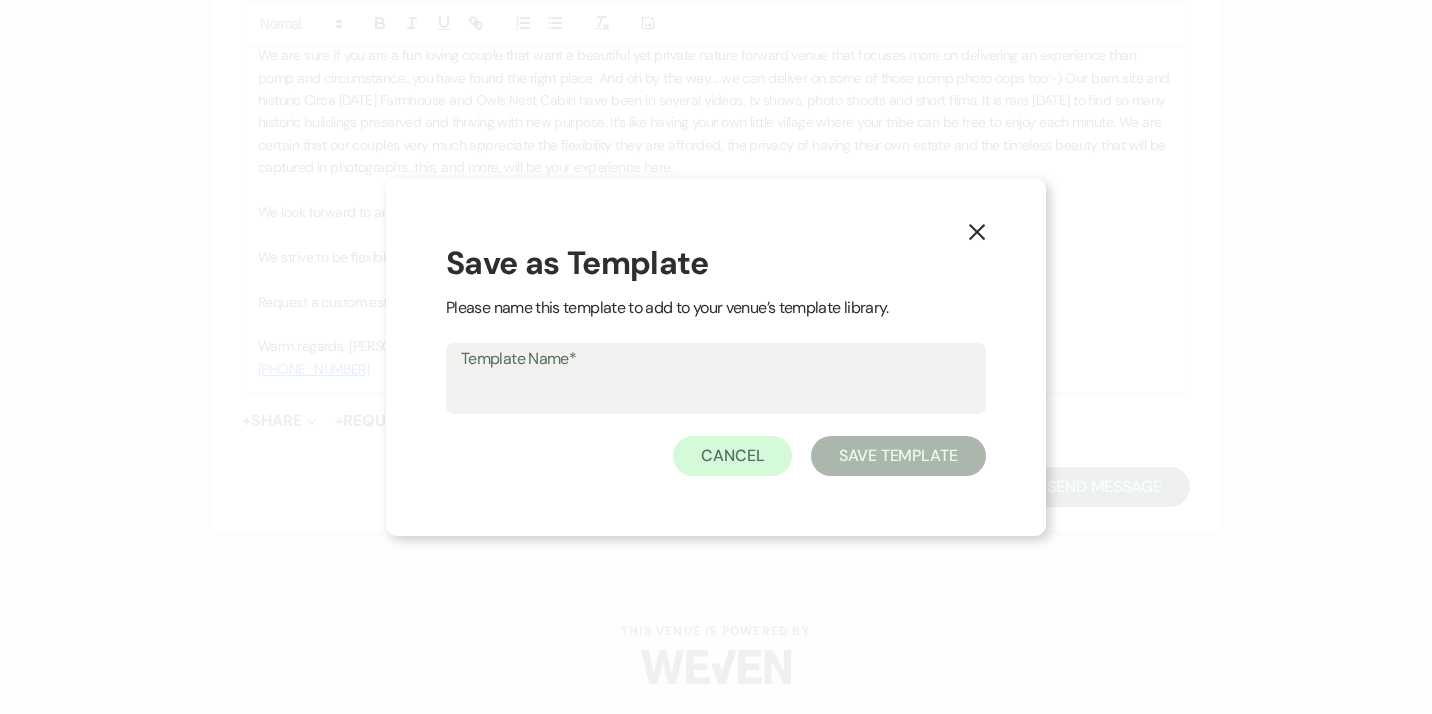 type 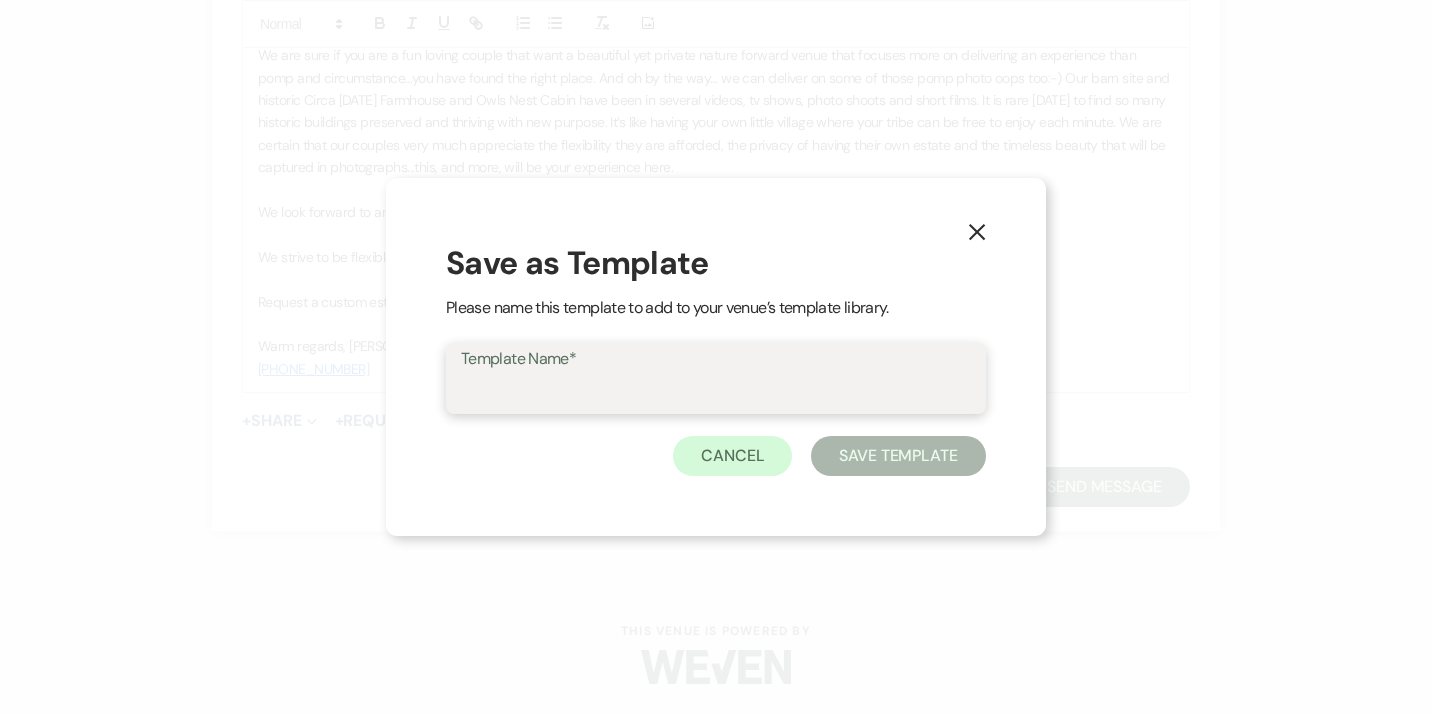 click on "Template Name*" at bounding box center (716, 392) 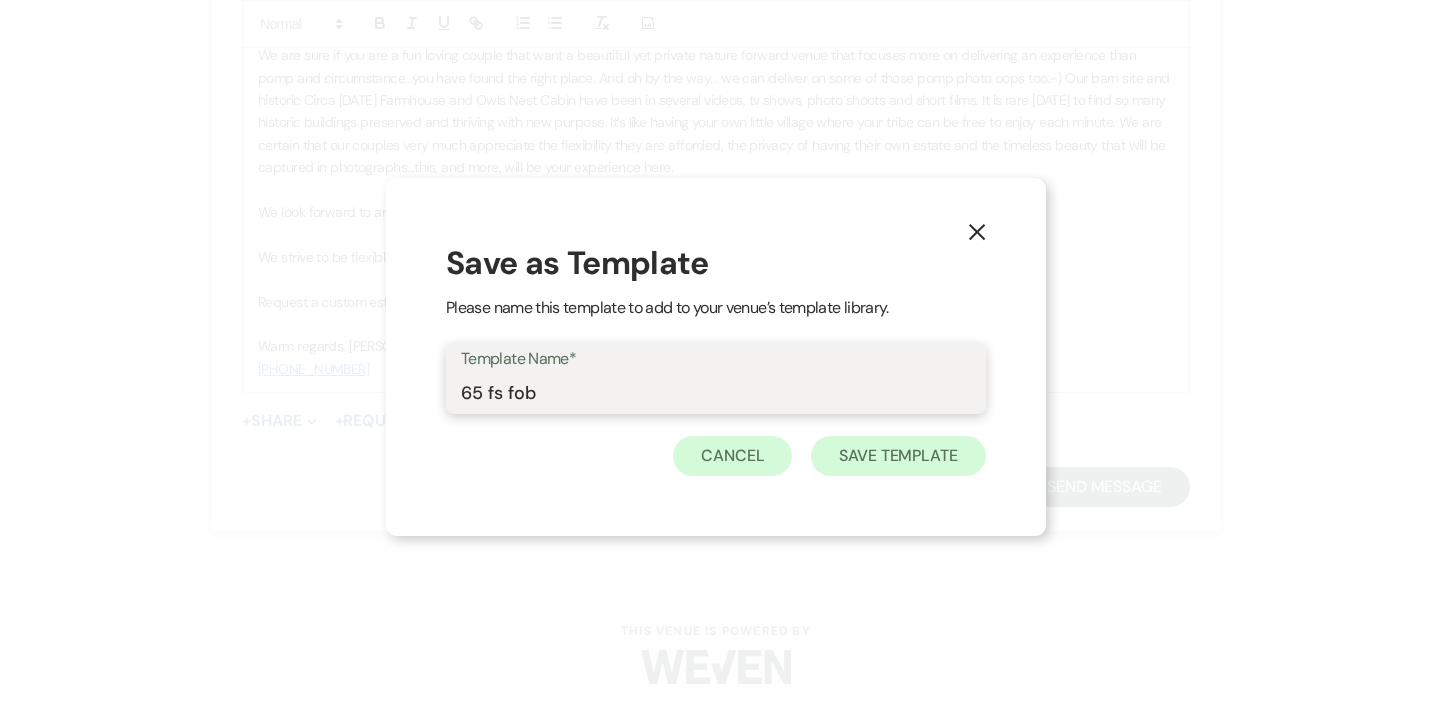 type on "65 fs fob" 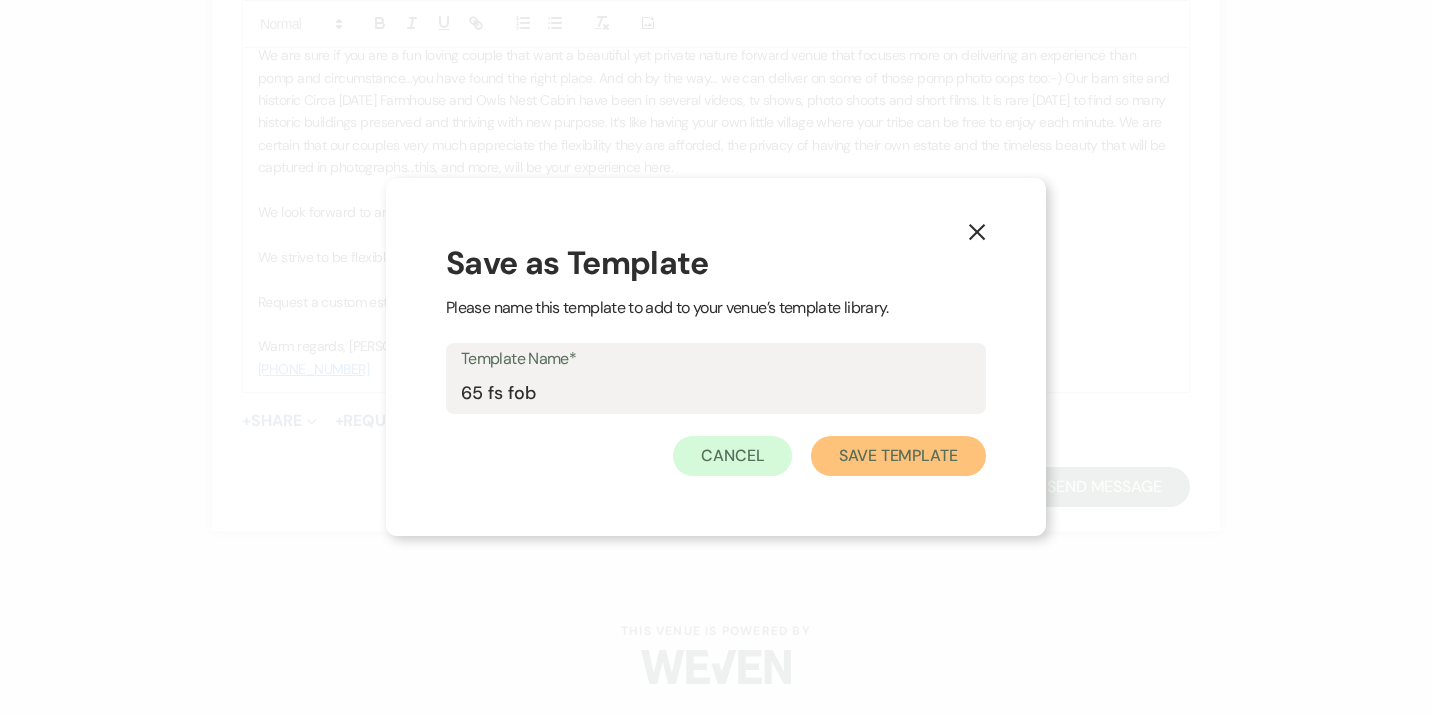 click on "Save Template" at bounding box center [898, 456] 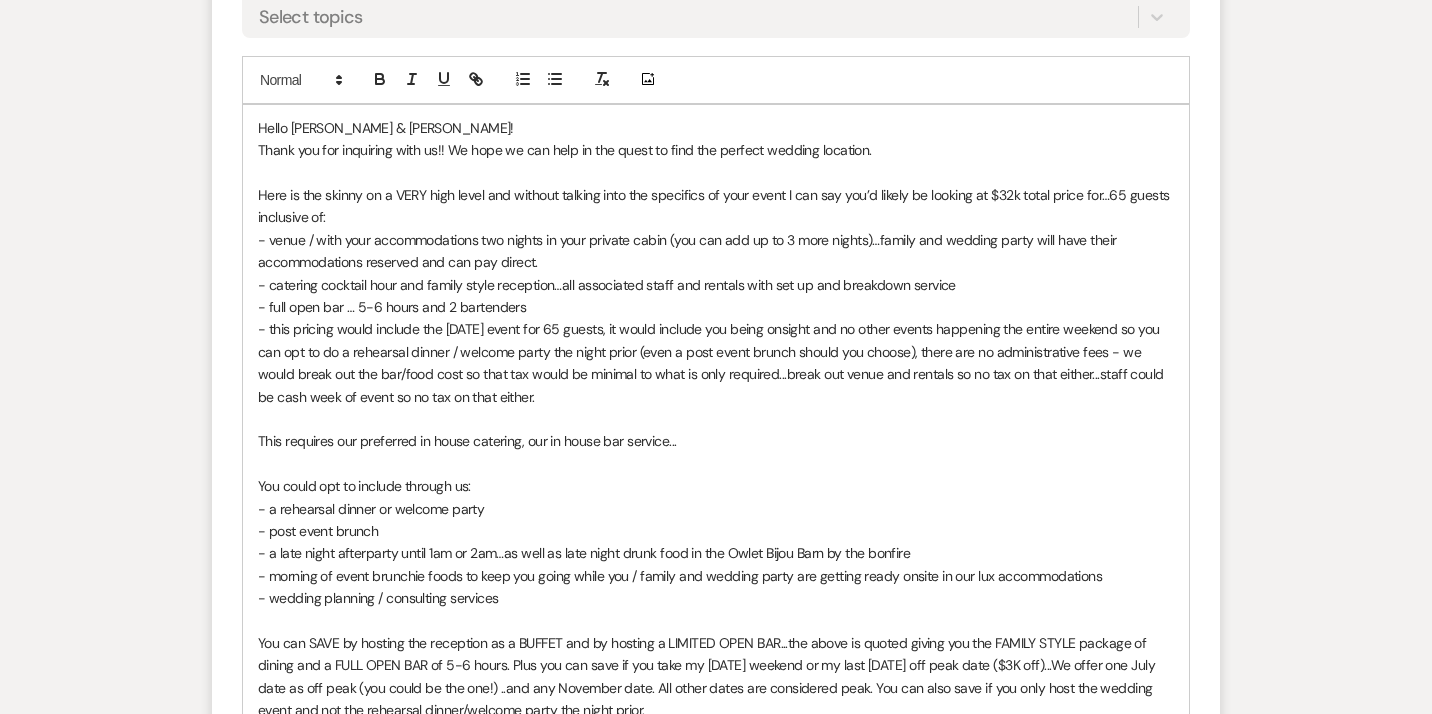 scroll, scrollTop: 1472, scrollLeft: 0, axis: vertical 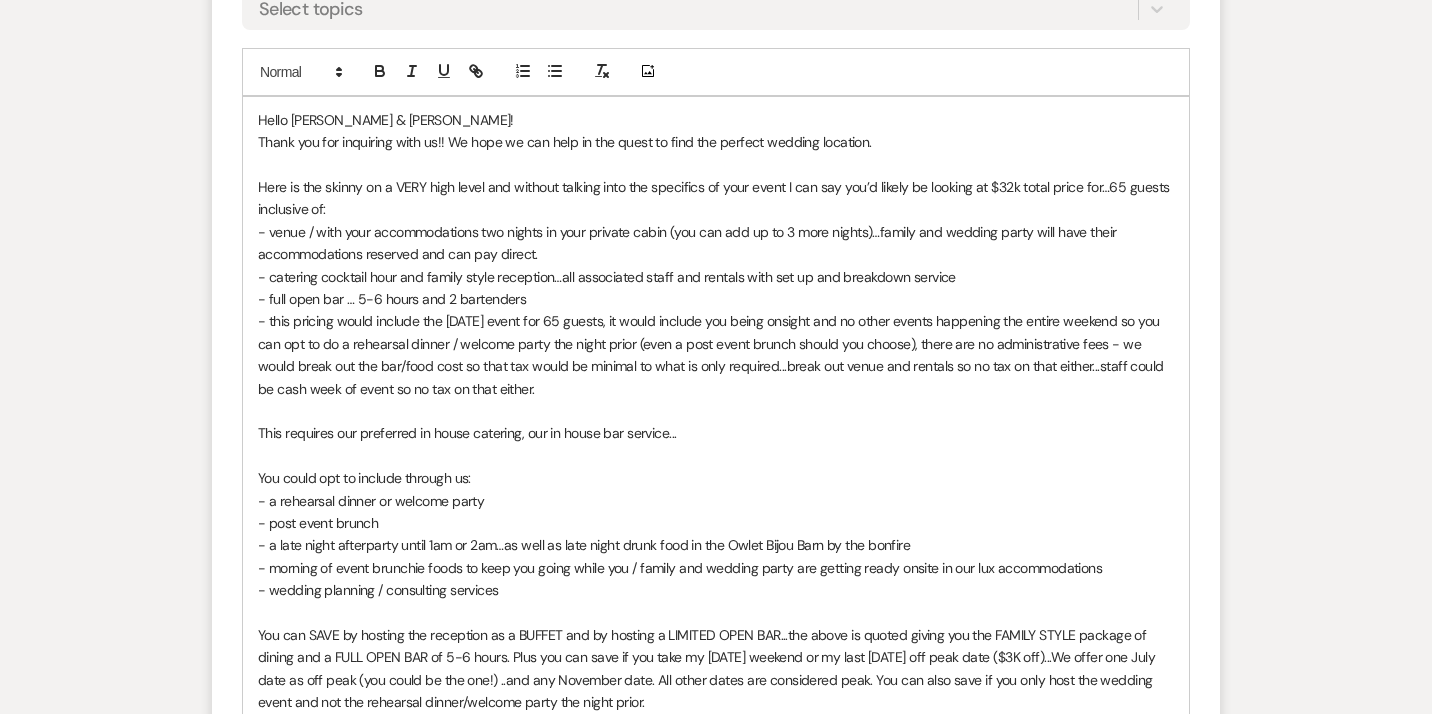 click on "Hello [PERSON_NAME] & [PERSON_NAME]!" at bounding box center (716, 120) 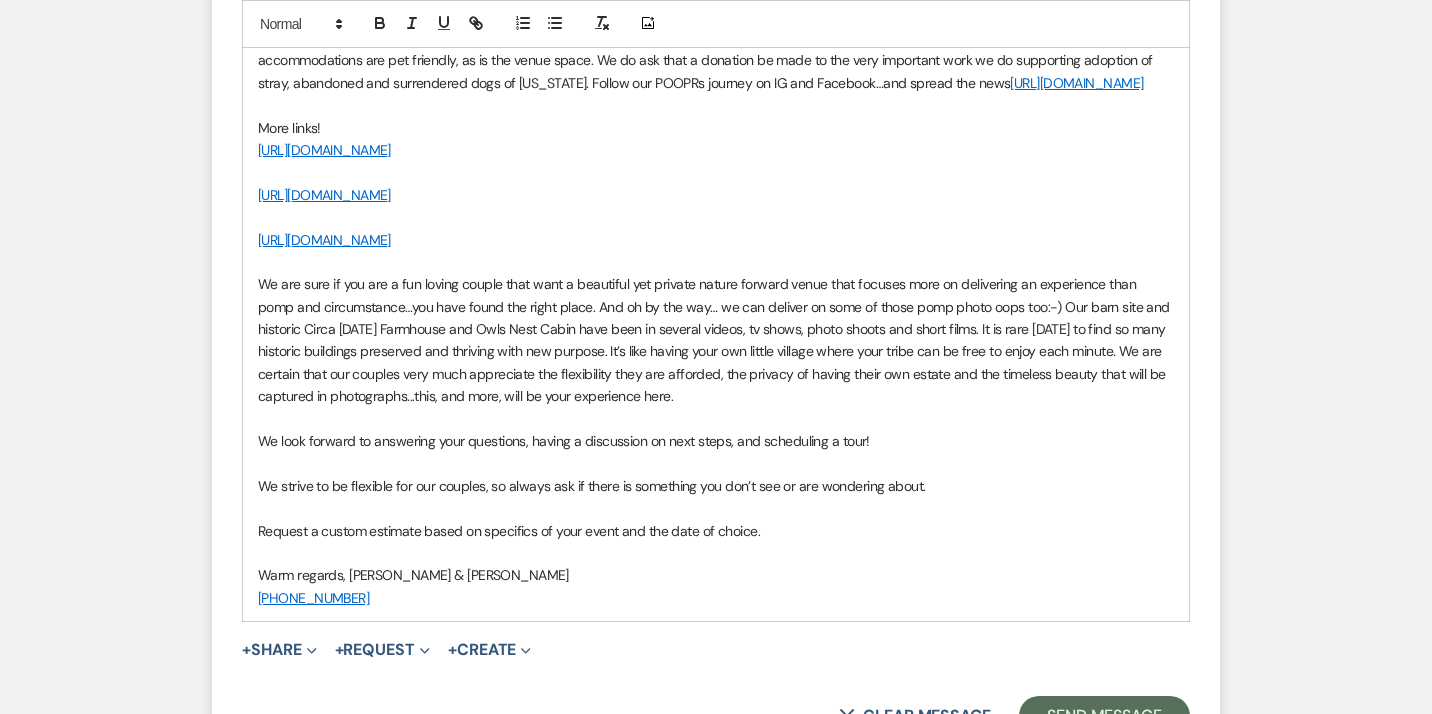scroll, scrollTop: 8794, scrollLeft: 0, axis: vertical 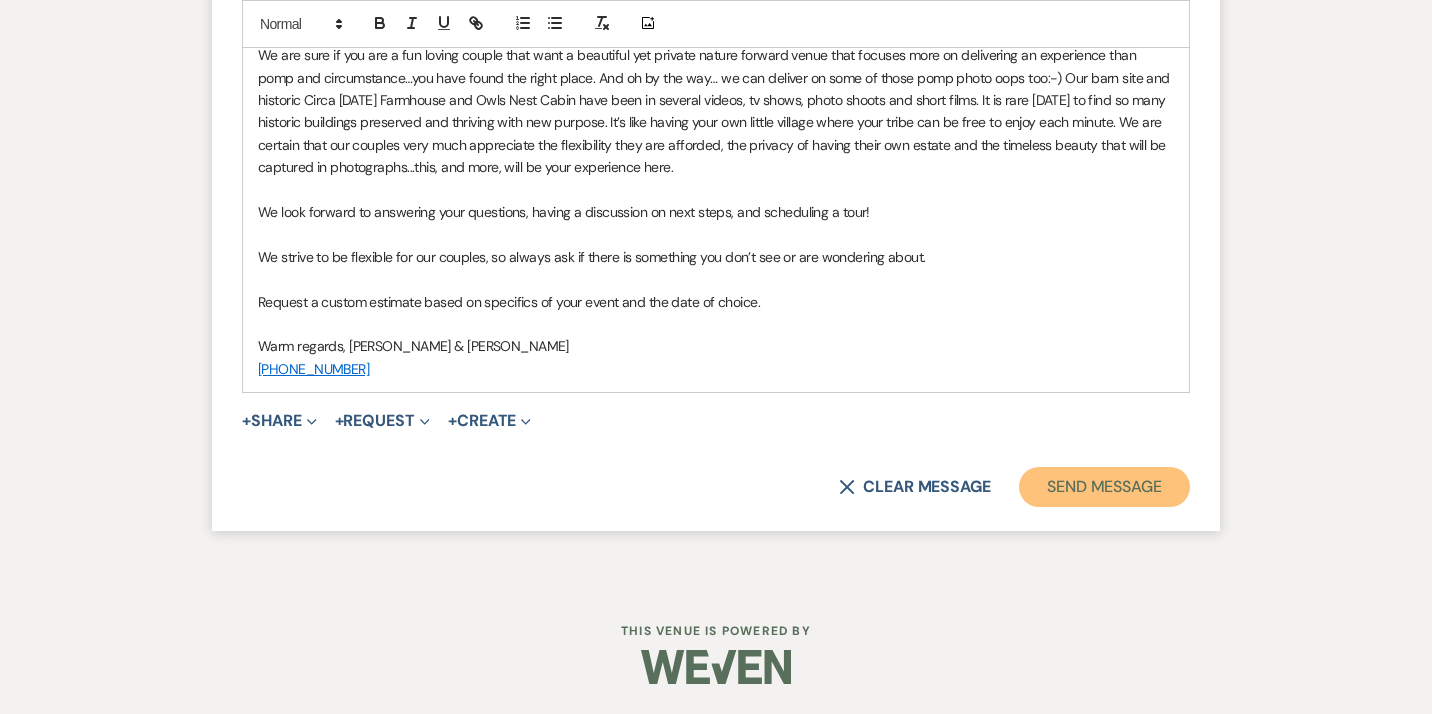 click on "Send Message" at bounding box center (1104, 487) 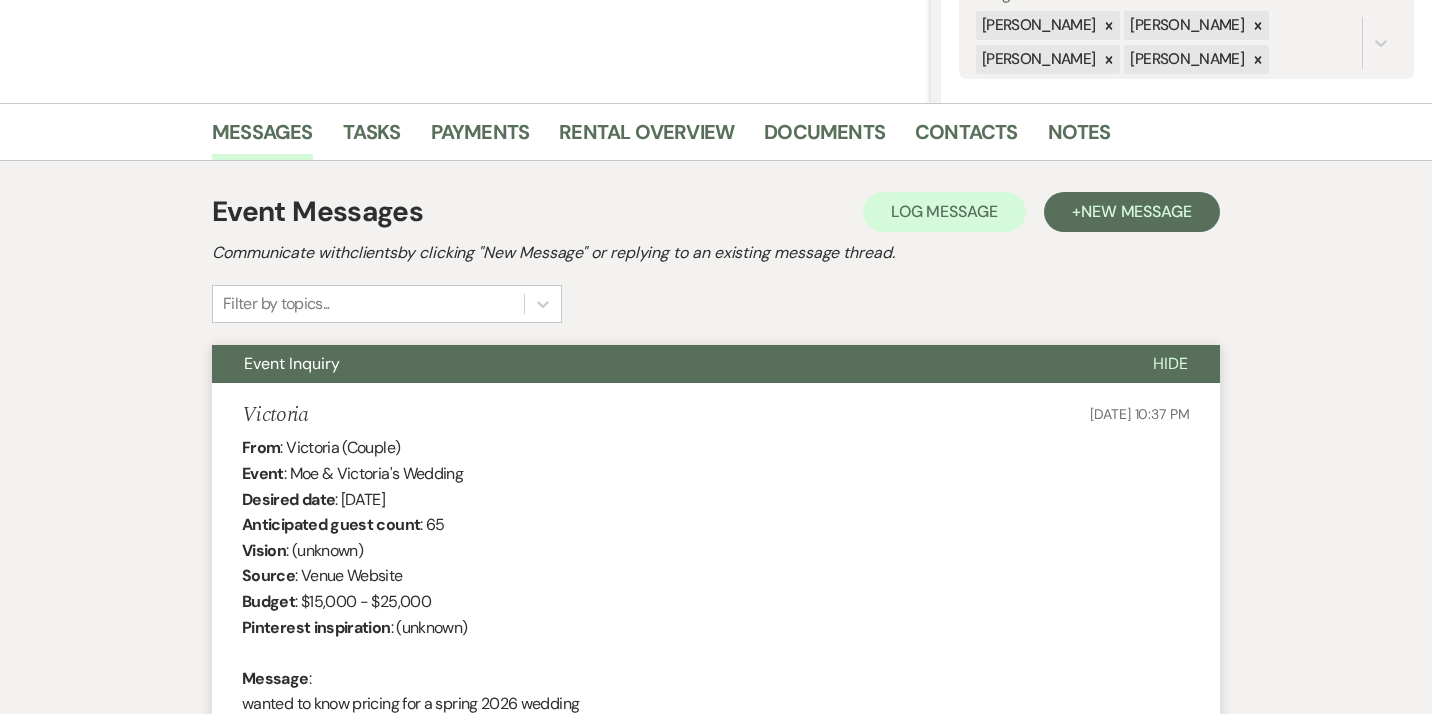 scroll, scrollTop: 0, scrollLeft: 0, axis: both 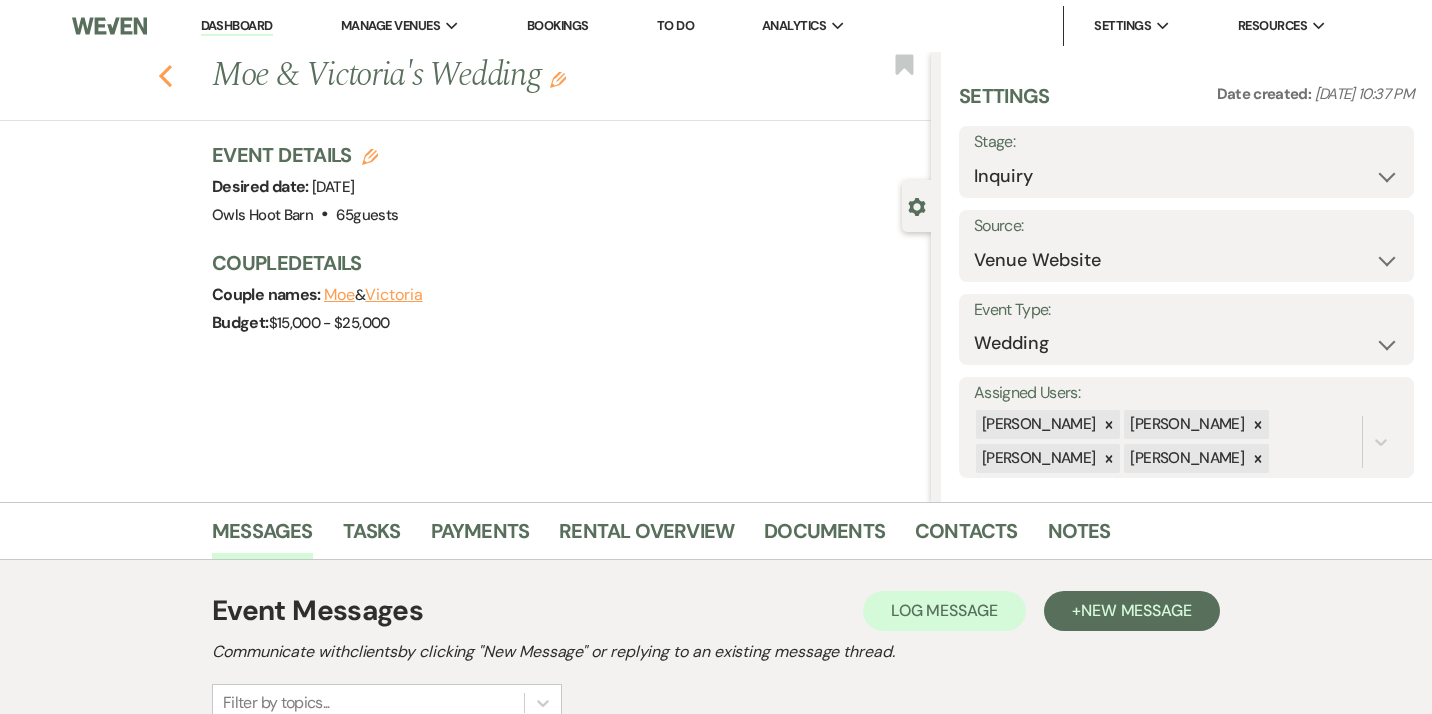 click 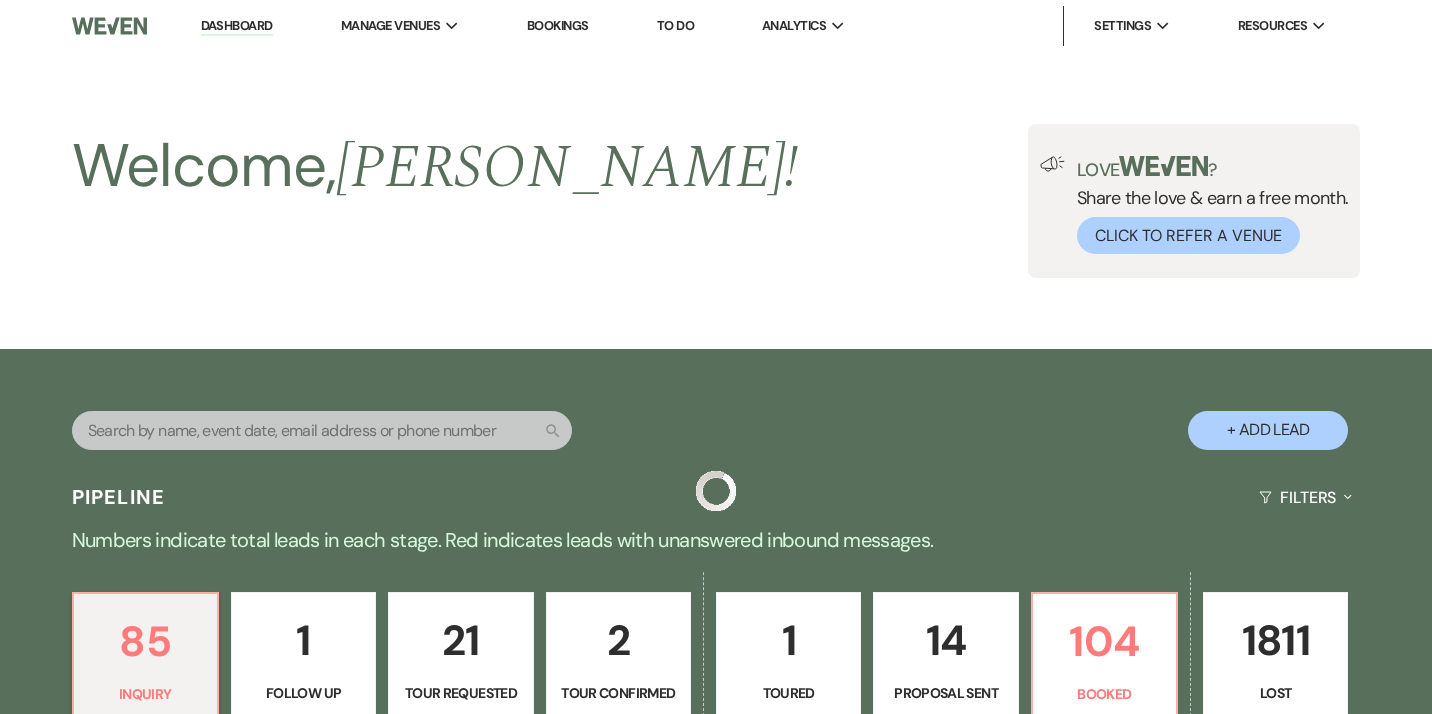 scroll, scrollTop: 323, scrollLeft: 0, axis: vertical 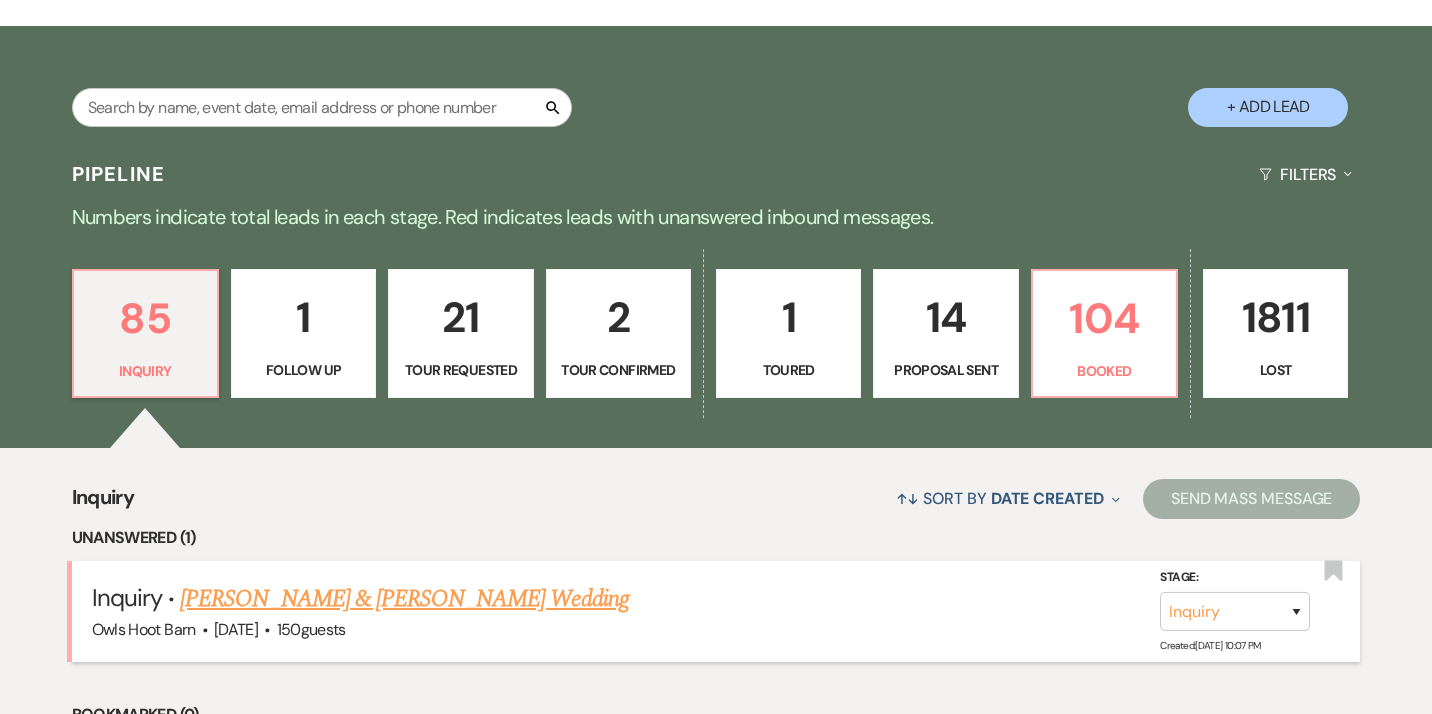 click on "[PERSON_NAME] & [PERSON_NAME] Wedding" at bounding box center (404, 599) 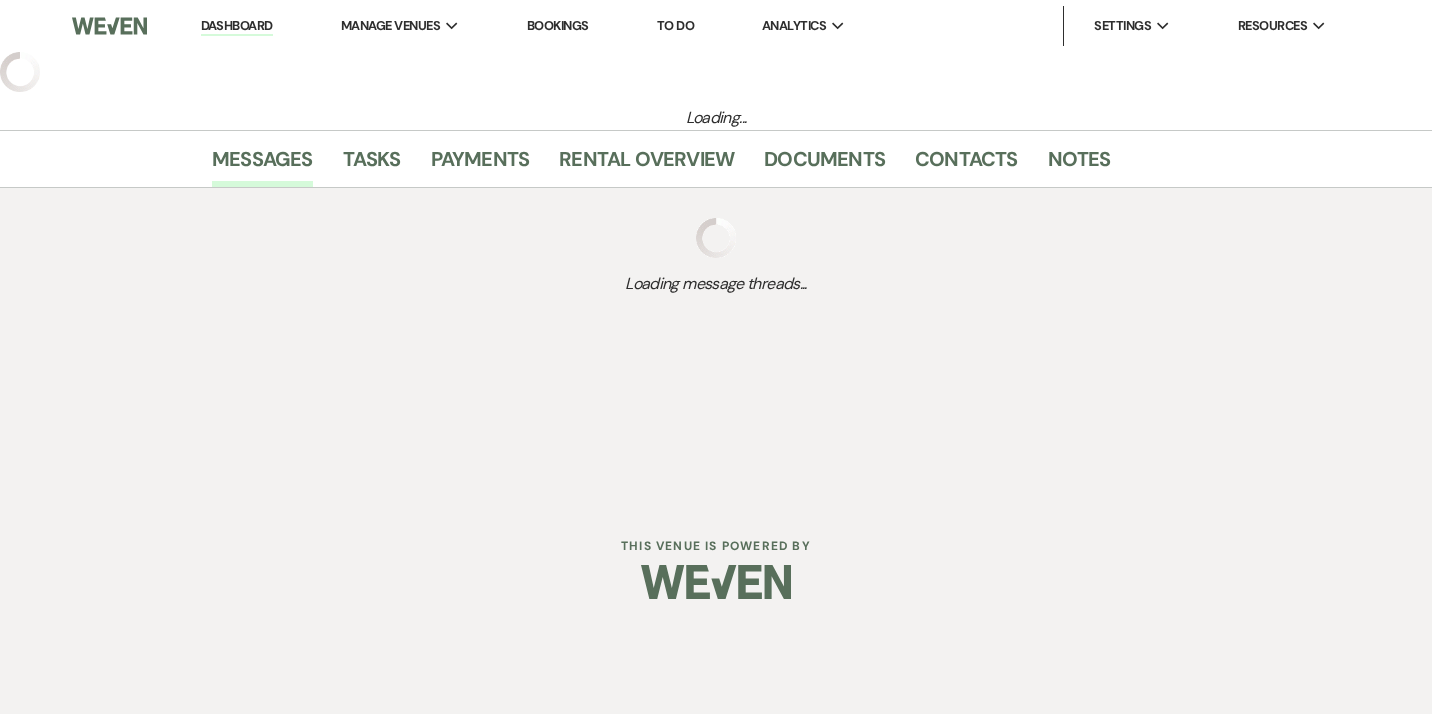 scroll, scrollTop: 0, scrollLeft: 0, axis: both 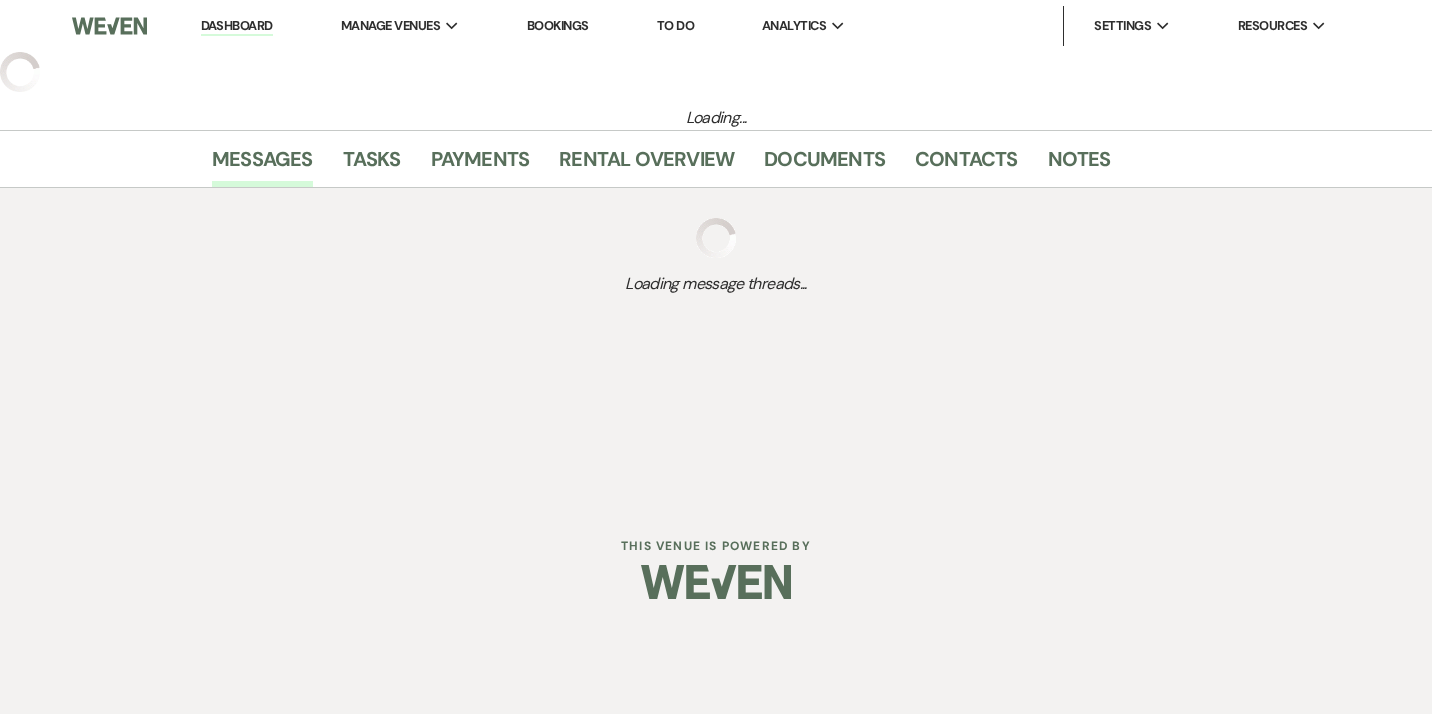 select on "5" 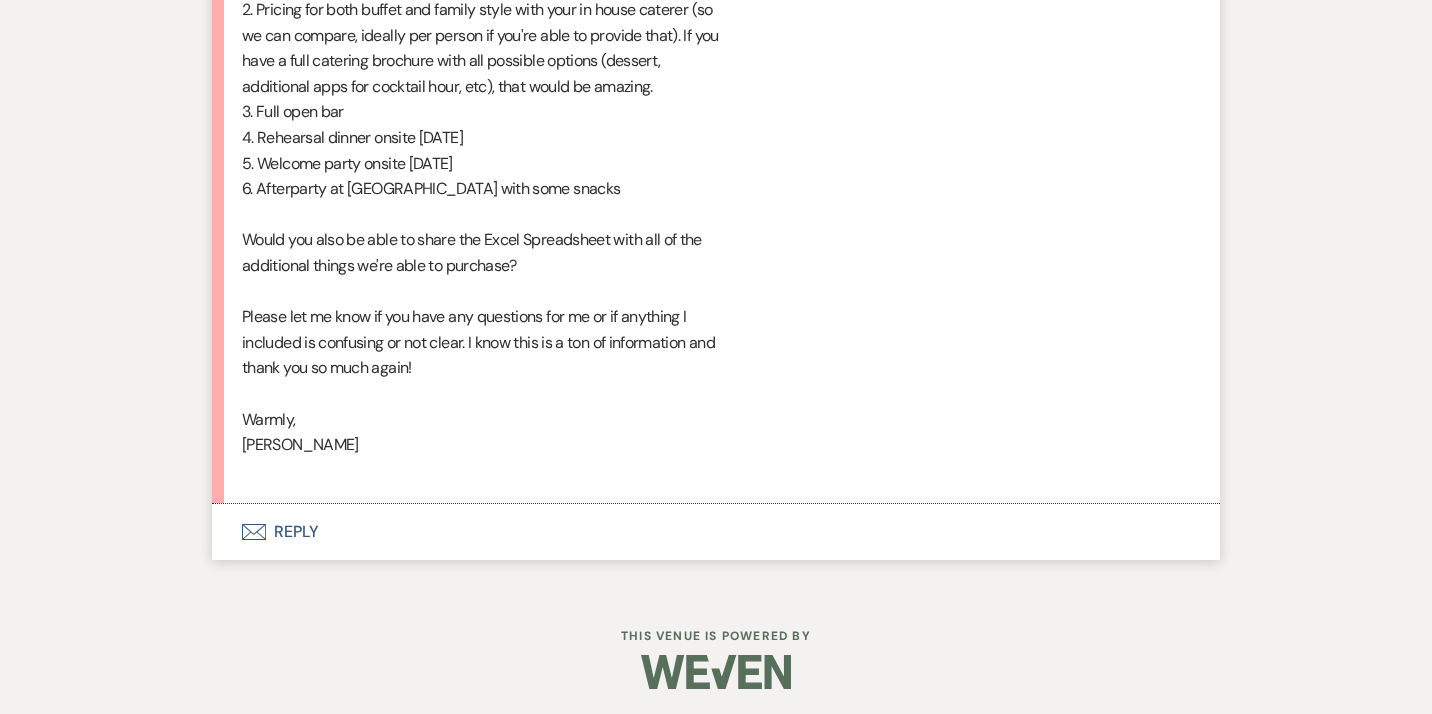 scroll, scrollTop: 11472, scrollLeft: 0, axis: vertical 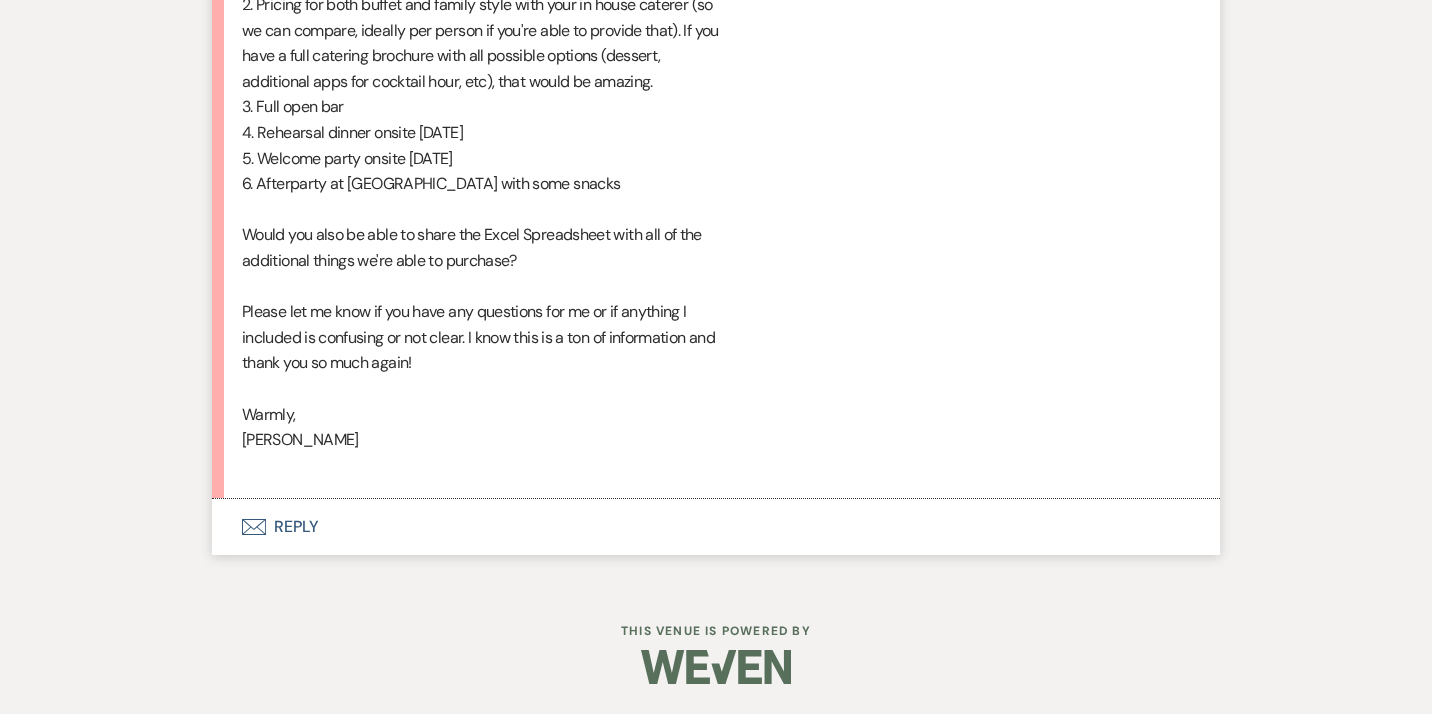 click on "Envelope Reply" at bounding box center (716, 527) 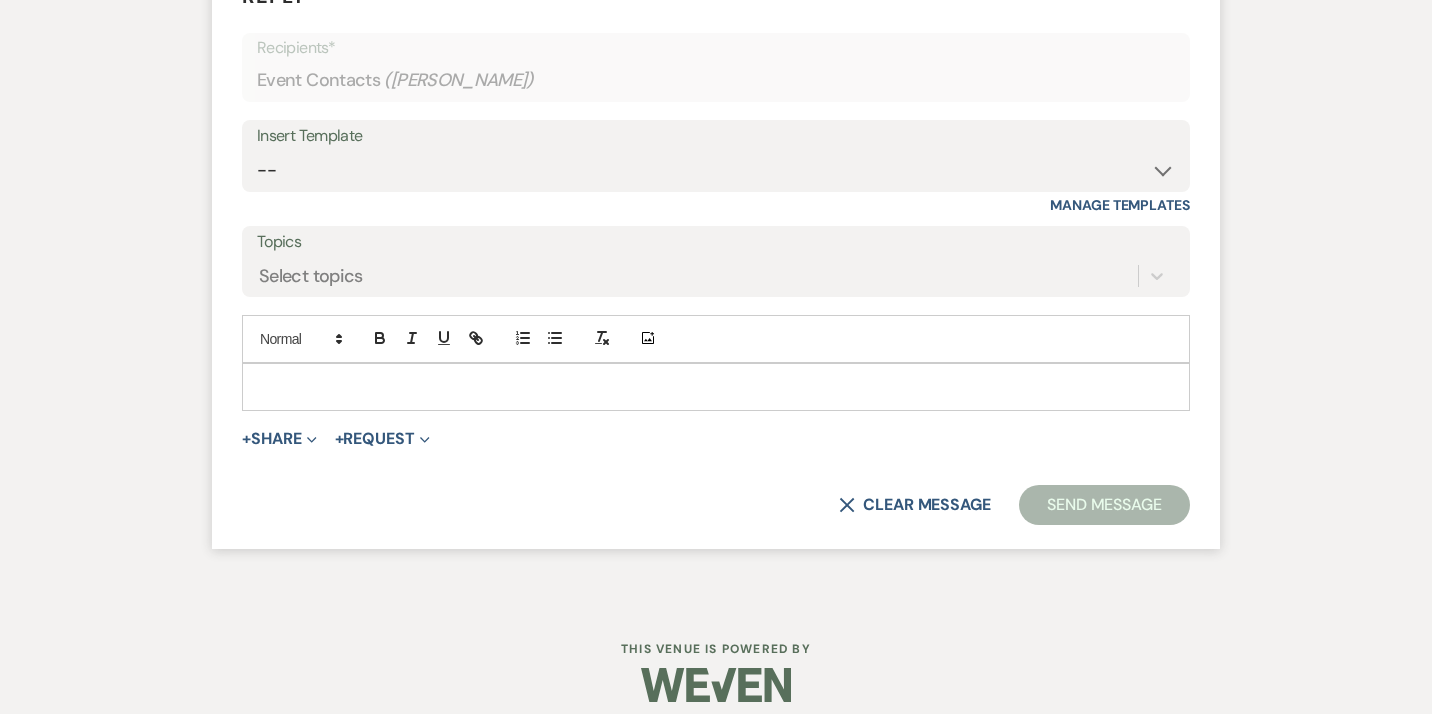 scroll, scrollTop: 12015, scrollLeft: 0, axis: vertical 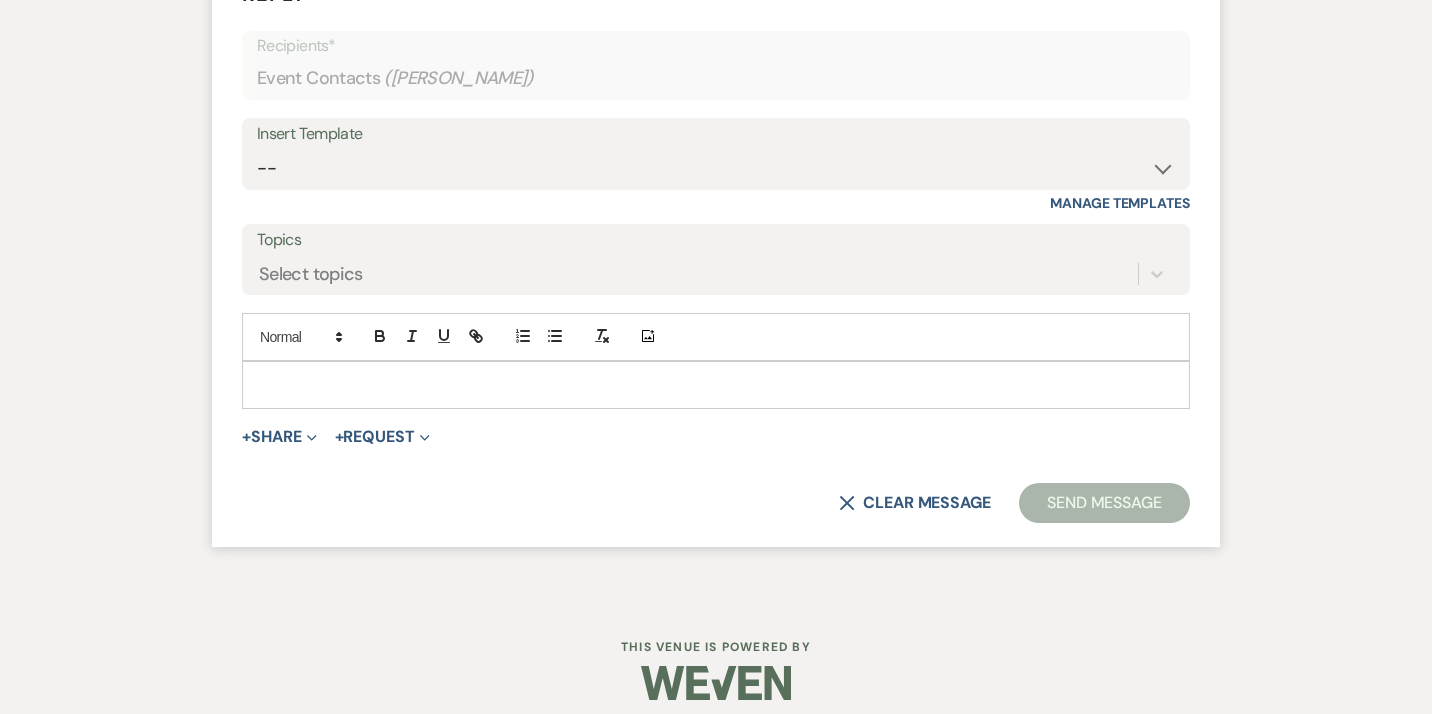 click on "Reply   X Recipients* Event Contacts   ( [PERSON_NAME] )   Insert Template   -- Weven Planning Portal Introduction (Booked Events) [MEDICAL_DATA] OHB Bulleted List - Weven Planning Portal Introduction AC & Heating options OHB Contract e-sign  Insurance Policy eWed Itinerary: suggested  30 days out payment & list  Planning & Consulting Services Welcome to the OHB Family! Run of Show OHB recommended  Floor plans  Itineraries  2024 contract review Tipping Guidance 2023 Services & Accessory Rentals xls  WEBO XLS Accessory Rentals & Services NP Final Stretch!  Hello from Owls Hoot Barn Planner final stretch 10% HOLD  2024 Planning 2024 Planning/Consulting  Stay review photos Close loop post tour Overall budget view Wedding Hello Portal Welcome Weven 2025 2024 accommodations  2025 options  Links info  First Student Shuttle Template Welcome 2025 Tips Links & questions  Call Loop Brief links questions  Invoice Links Local recommendations to put in website  Suggested flow /run of show 3:30  Special Event Insurance  PT 60" at bounding box center (716, 251) 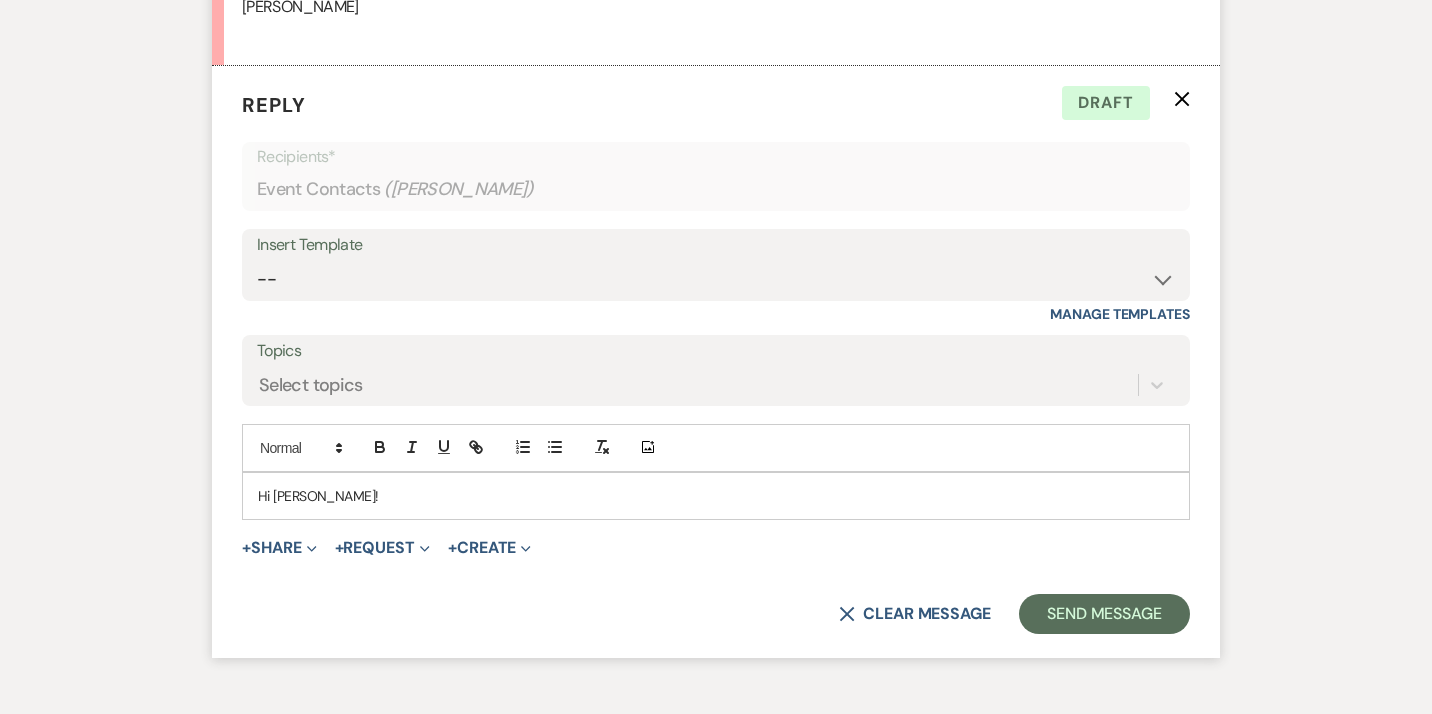 scroll, scrollTop: 11922, scrollLeft: 0, axis: vertical 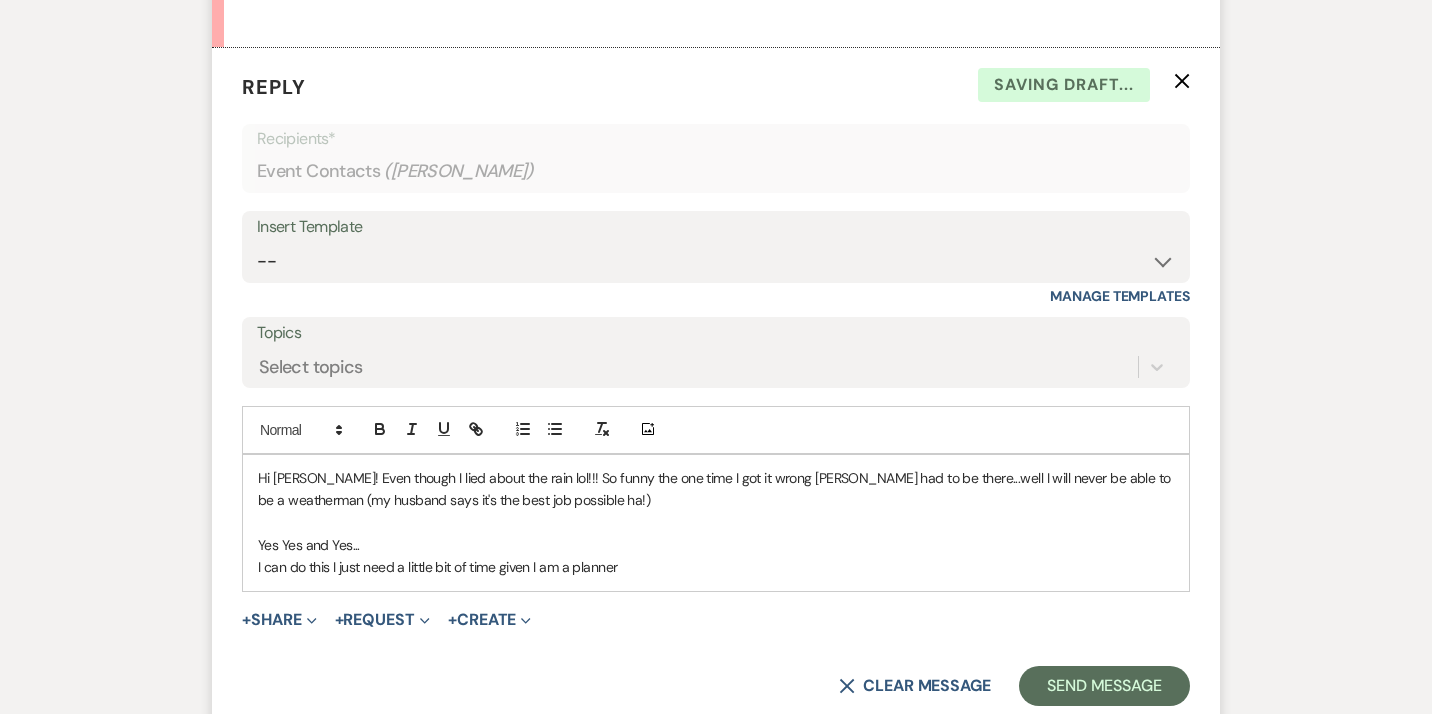 click on "I can do this I just need a little bit of time given I am a planner" at bounding box center [716, 567] 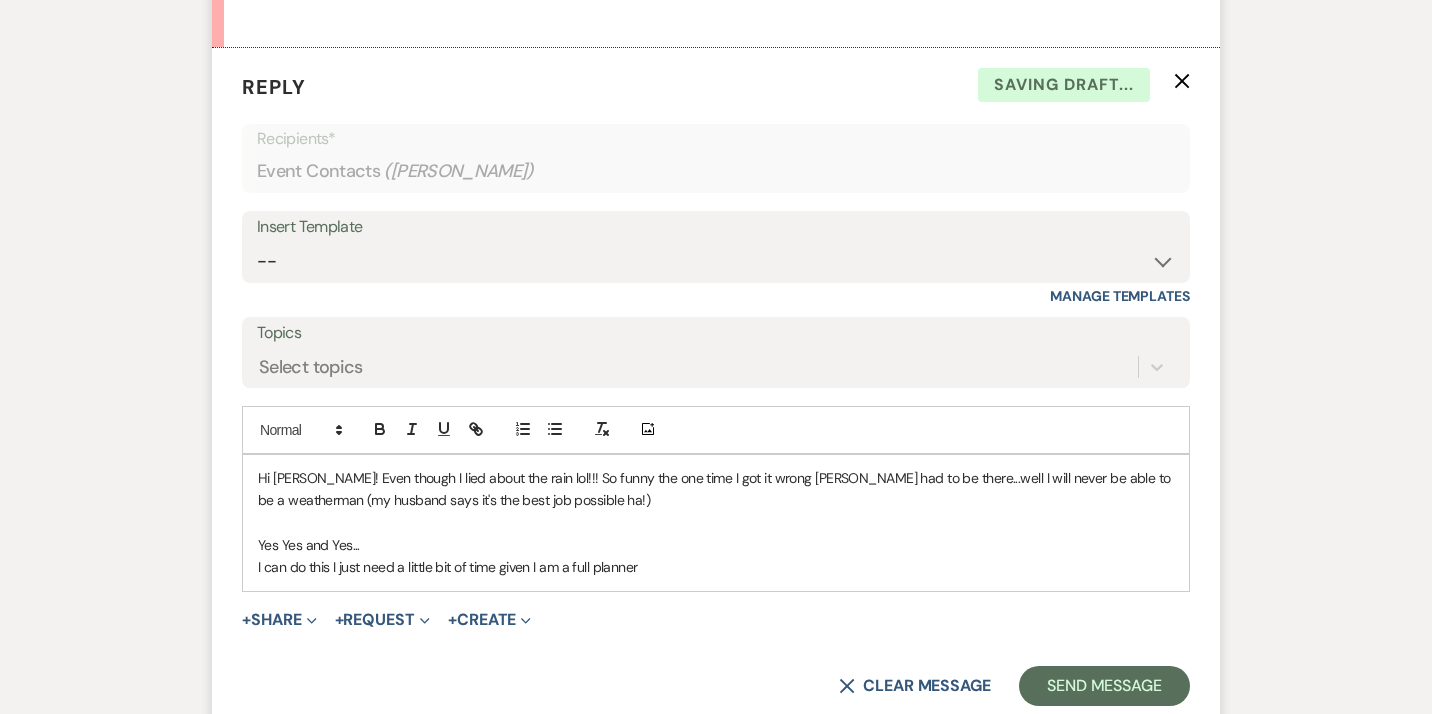 click on "I can do this I just need a little bit of time given I am a full planner" at bounding box center (716, 567) 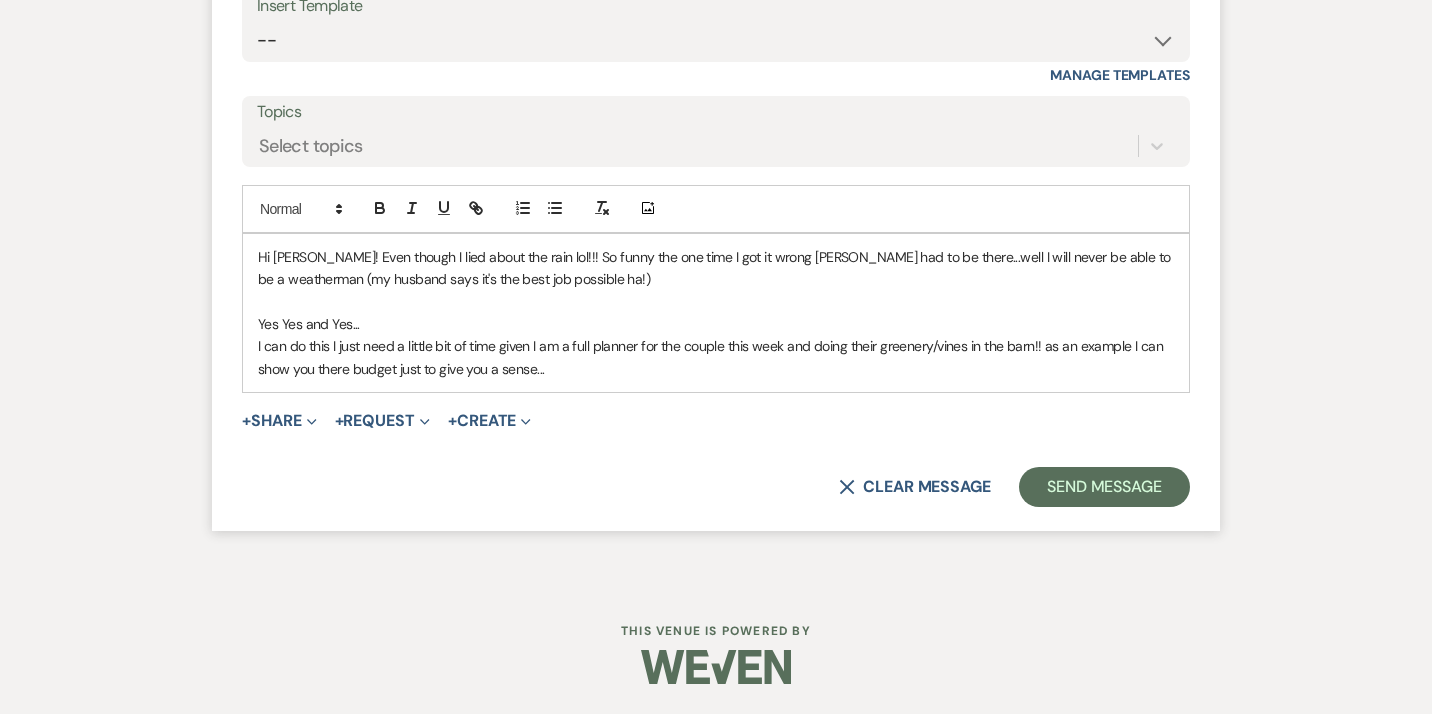 scroll, scrollTop: 12199, scrollLeft: 0, axis: vertical 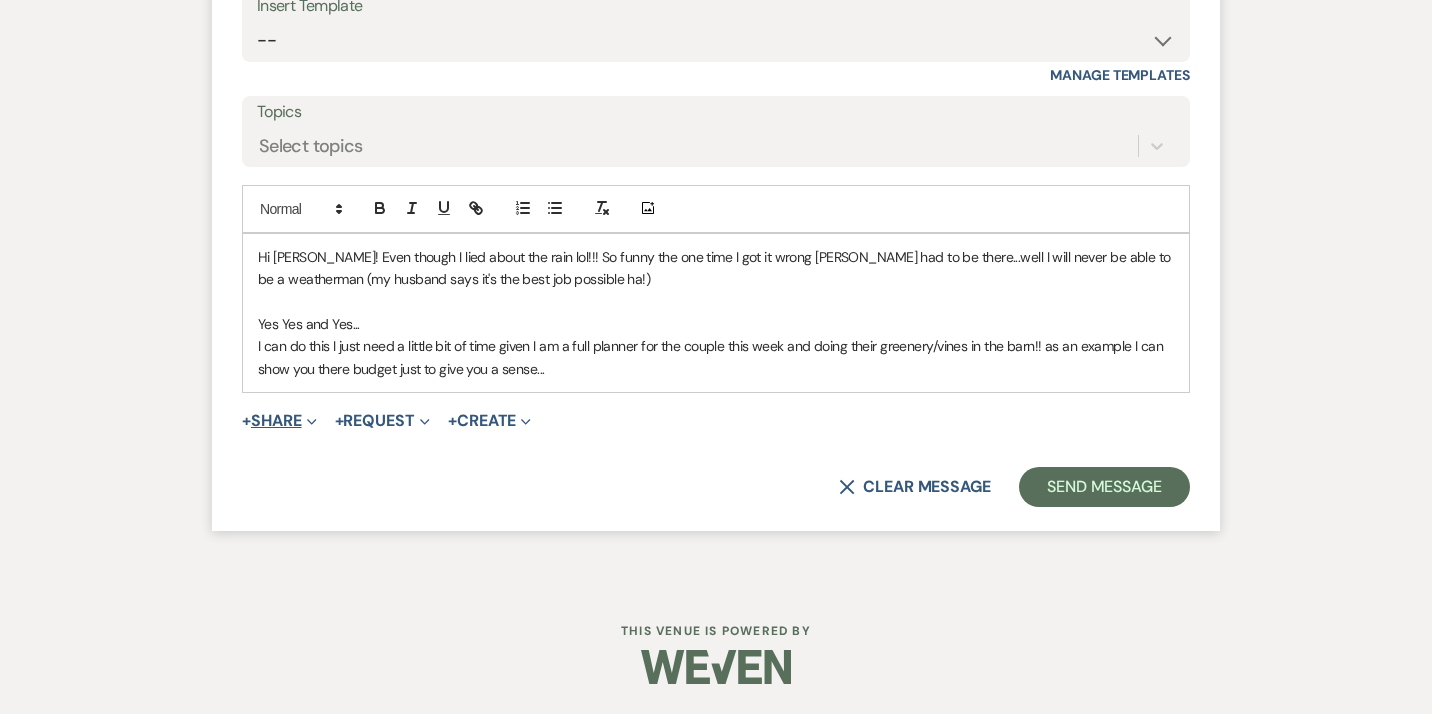 click on "+  Share Expand" at bounding box center (279, 421) 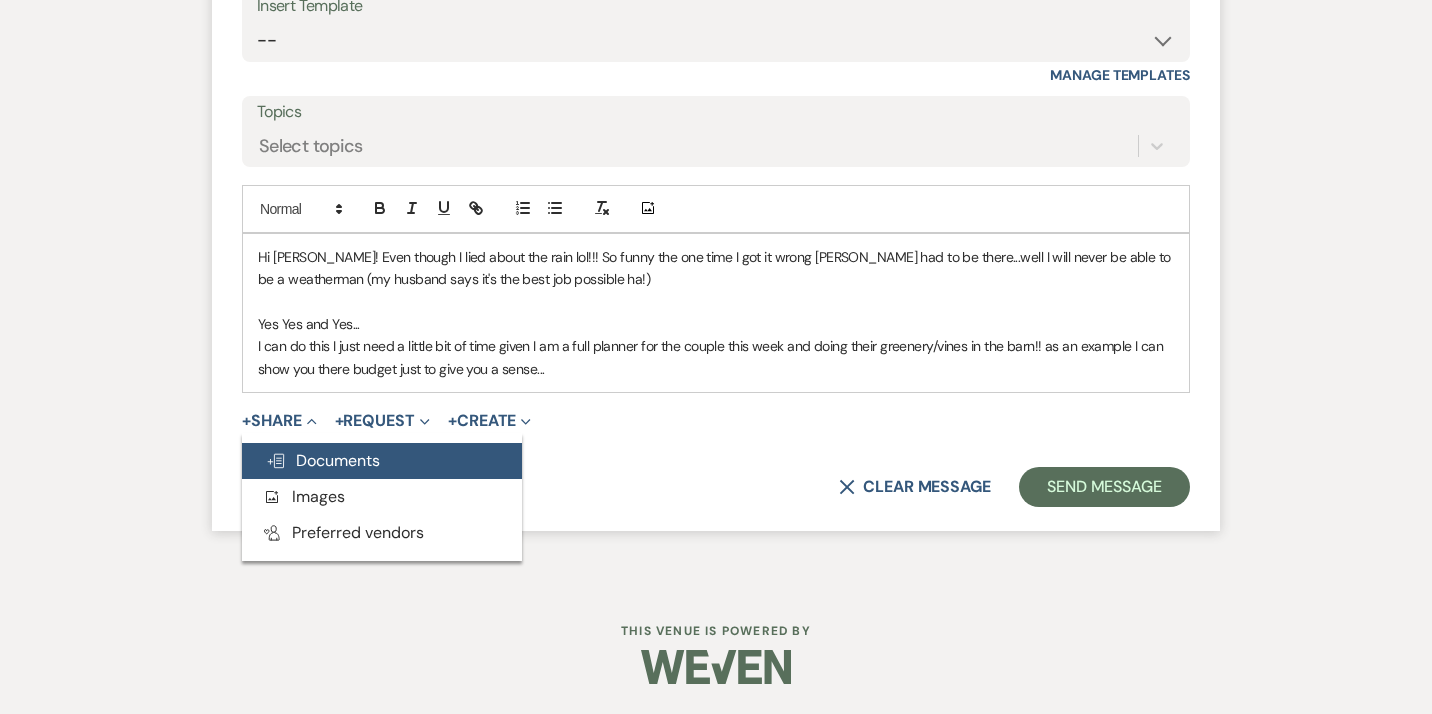 click on "Doc Upload Documents" at bounding box center [323, 460] 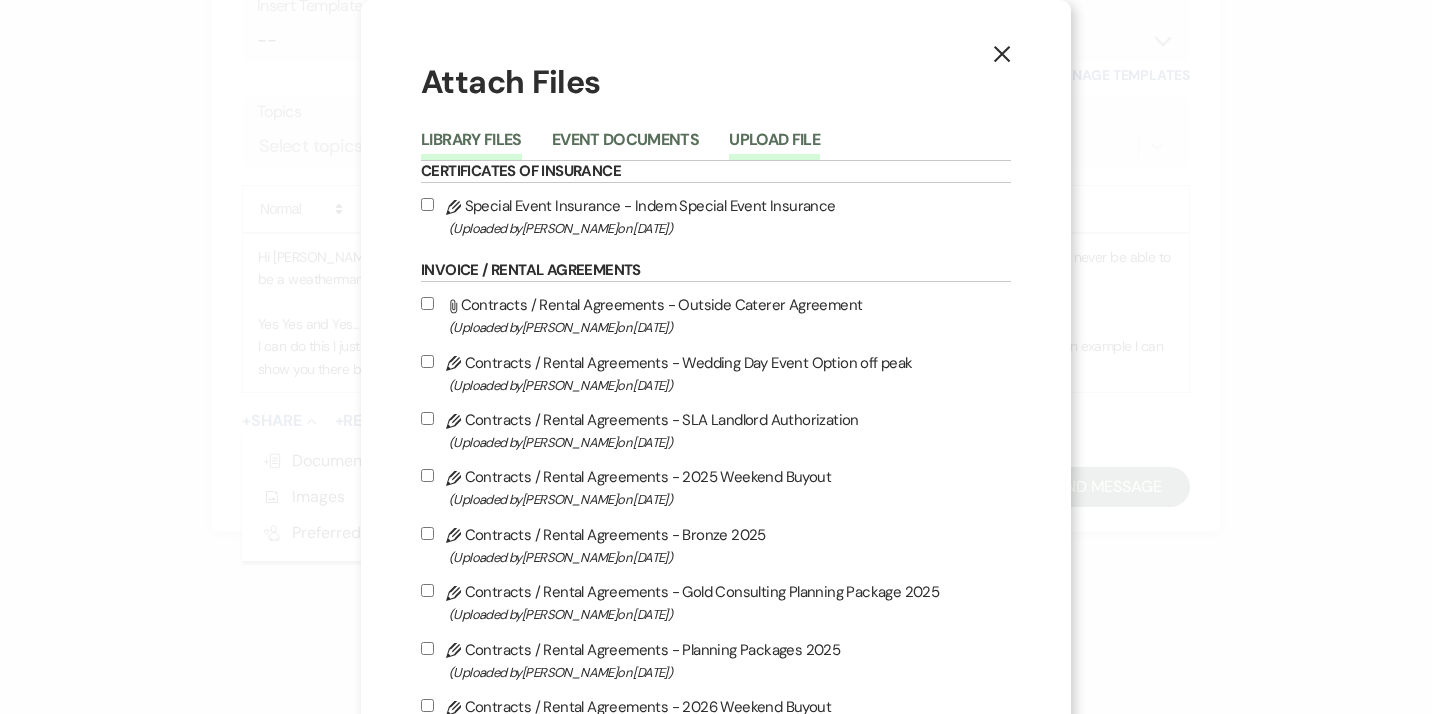 click on "Upload File" at bounding box center [774, 146] 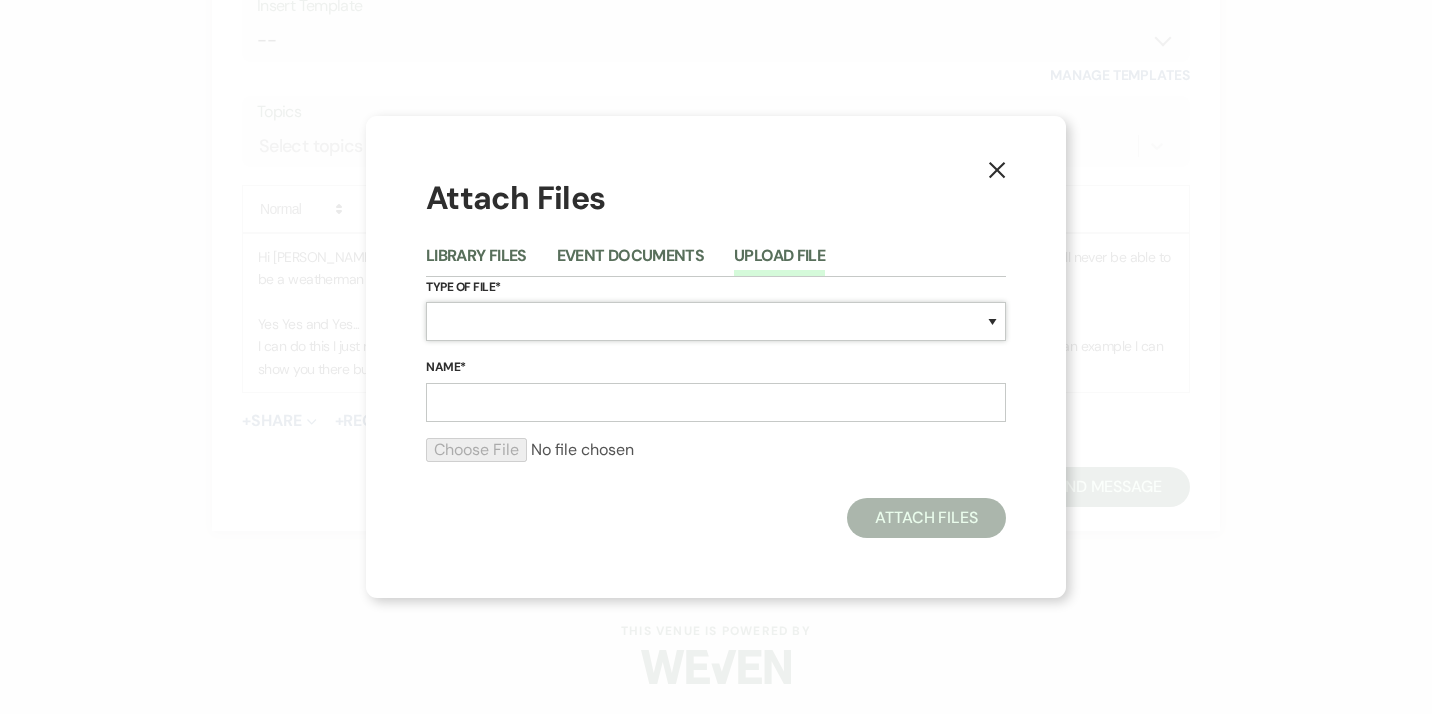 click on "Special Event Insurance Vendor Certificate of Insurance Contracts / Rental Agreements Invoices Receipts Event Maps Floor Plans Rain Plan Seating Charts Venue Layout Catering / Alcohol Permit Event Permit Fire Permit Fuel Permit Generator Permit Tent Permit Venue Permit Other Permit Inventory  Promotional Sample Venue Beverage Ceremony Event Finalize + Share Guests Lodging Menu Vendors Venue Beverage Brochure Menu Packages Product Specifications Quotes Beverage Event and Ceremony Details Finalize & Share Guests Lodging Menu Vendors Venue Event Timeline Family / Wedding Party Timeline Food and Beverage Timeline MC / DJ / Band Timeline Master Timeline Photography Timeline Set-Up / Clean-Up Vendor Timeline Bartender Safe Serve / TiPS Certification Vendor Certification Vendor License Other" at bounding box center (716, 321) 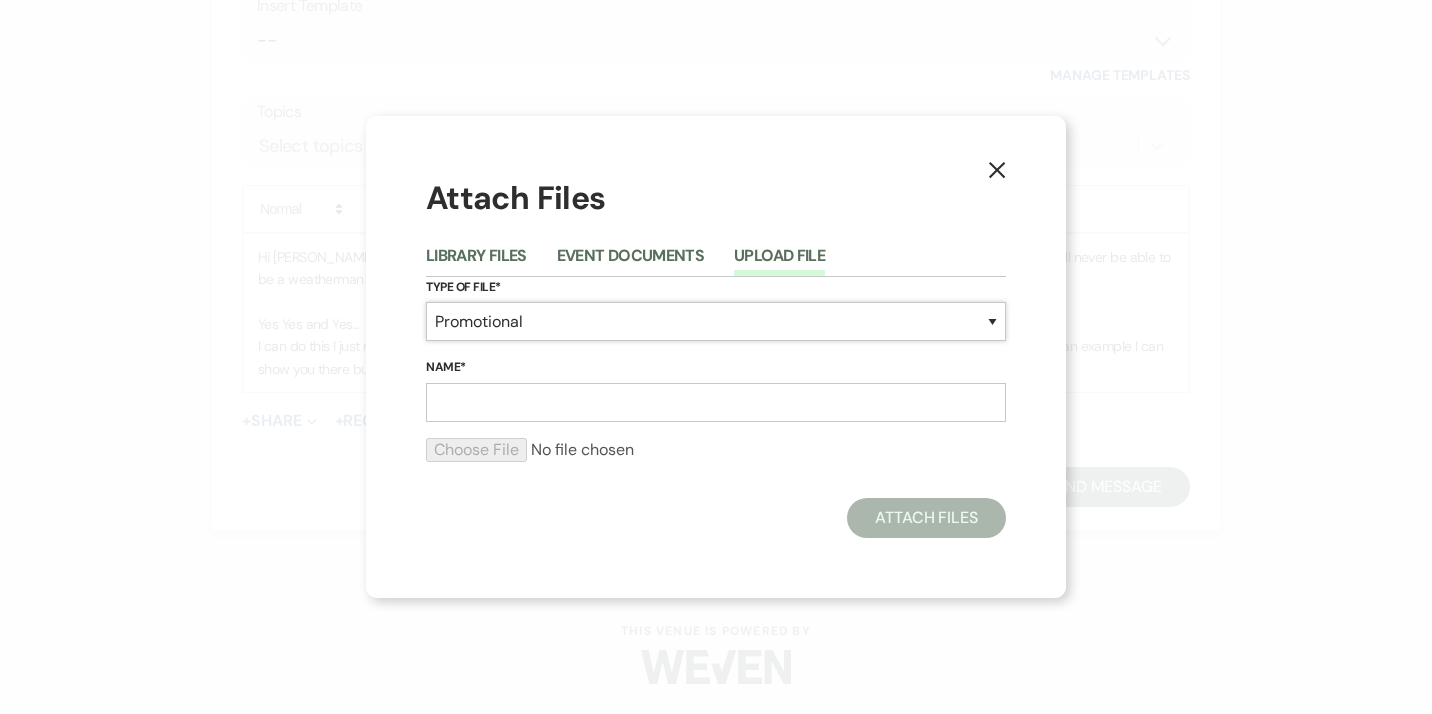 click on "Promotional" at bounding box center [0, 0] 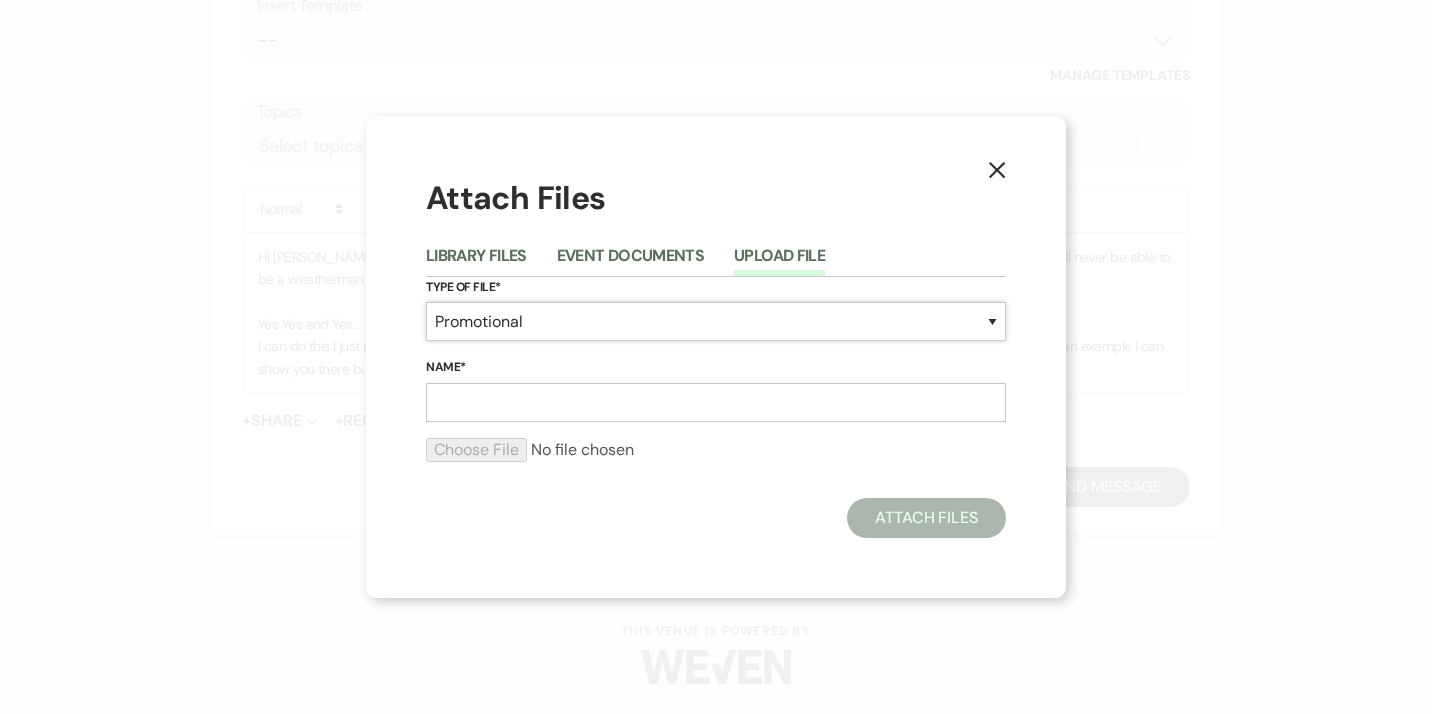 click on "Special Event Insurance Vendor Certificate of Insurance Contracts / Rental Agreements Invoices Receipts Event Maps Floor Plans Rain Plan Seating Charts Venue Layout Catering / Alcohol Permit Event Permit Fire Permit Fuel Permit Generator Permit Tent Permit Venue Permit Other Permit Inventory  Promotional Sample Venue Beverage Ceremony Event Finalize + Share Guests Lodging Menu Vendors Venue Beverage Brochure Menu Packages Product Specifications Quotes Beverage Event and Ceremony Details Finalize & Share Guests Lodging Menu Vendors Venue Event Timeline Family / Wedding Party Timeline Food and Beverage Timeline MC / DJ / Band Timeline Master Timeline Photography Timeline Set-Up / Clean-Up Vendor Timeline Bartender Safe Serve / TiPS Certification Vendor Certification Vendor License Other" at bounding box center (716, 321) 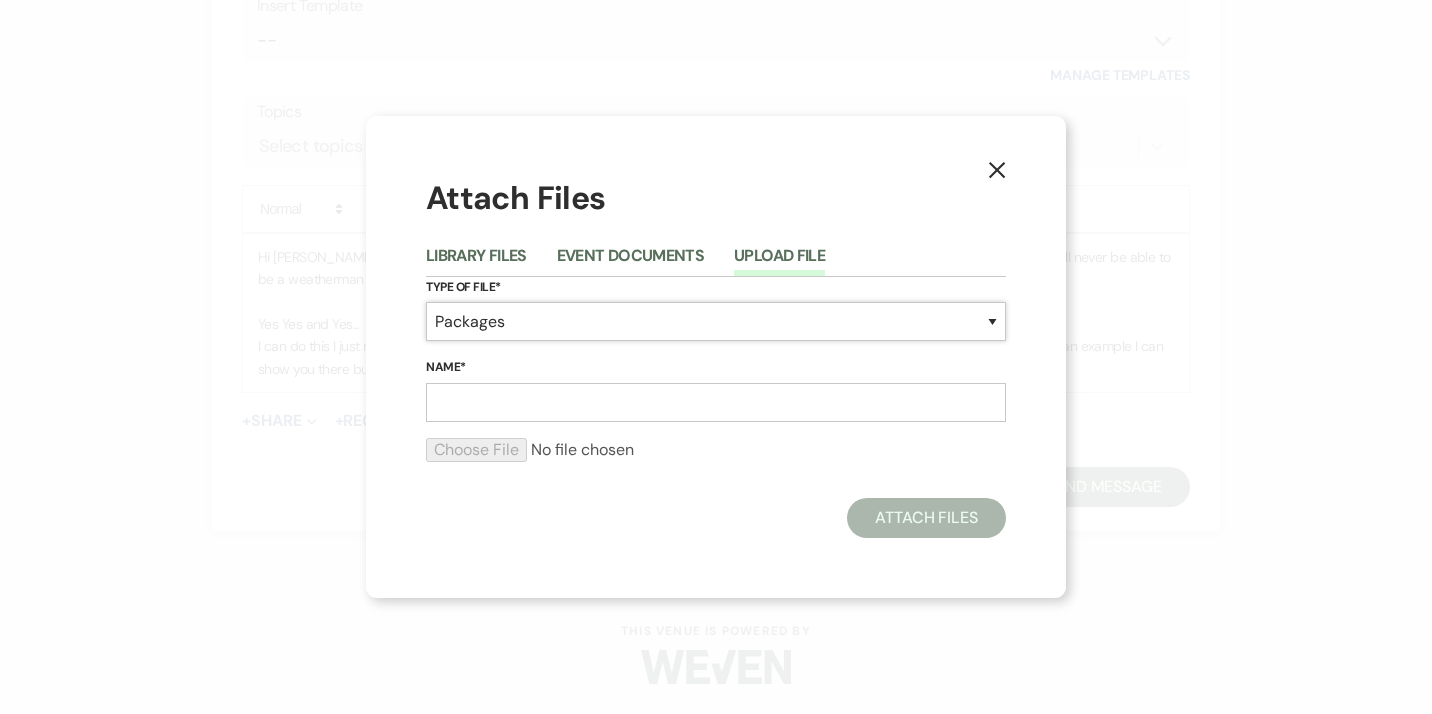 click on "Packages" at bounding box center (0, 0) 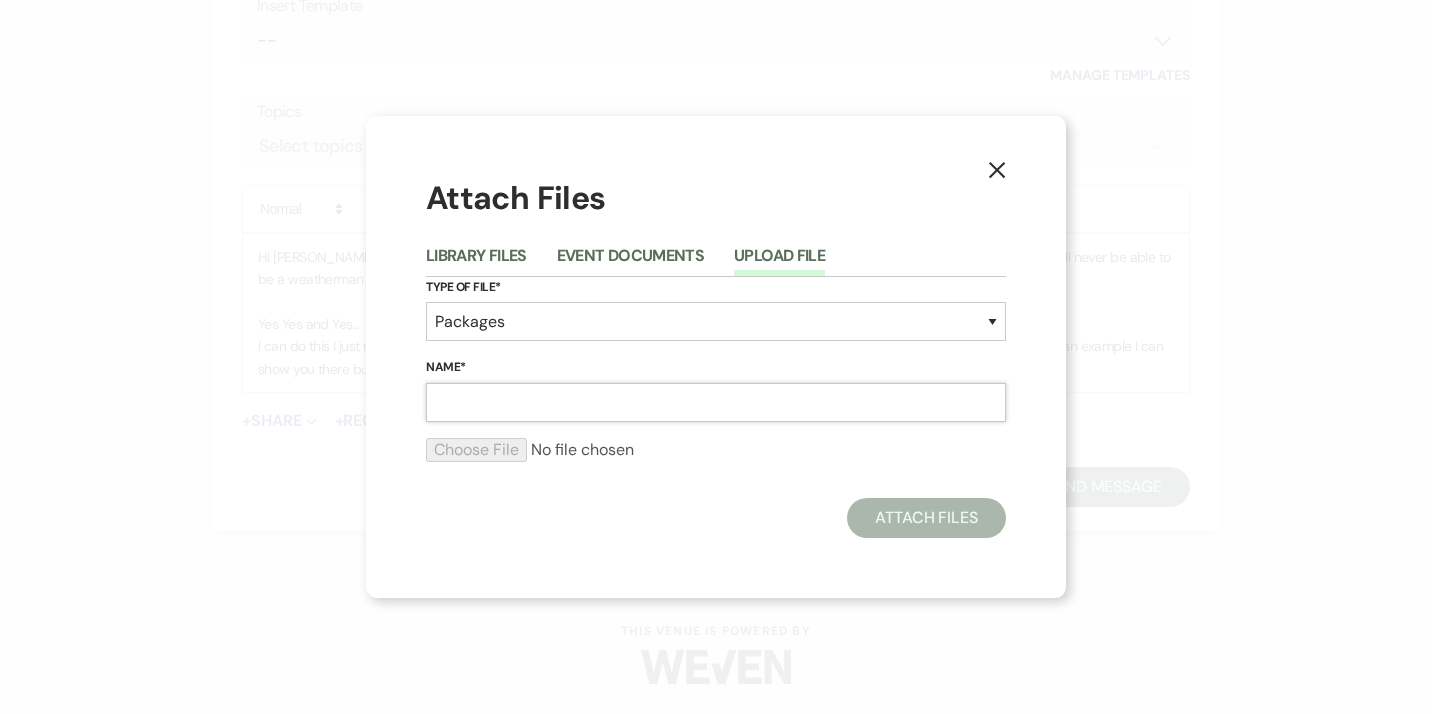 click on "Name*" at bounding box center [716, 402] 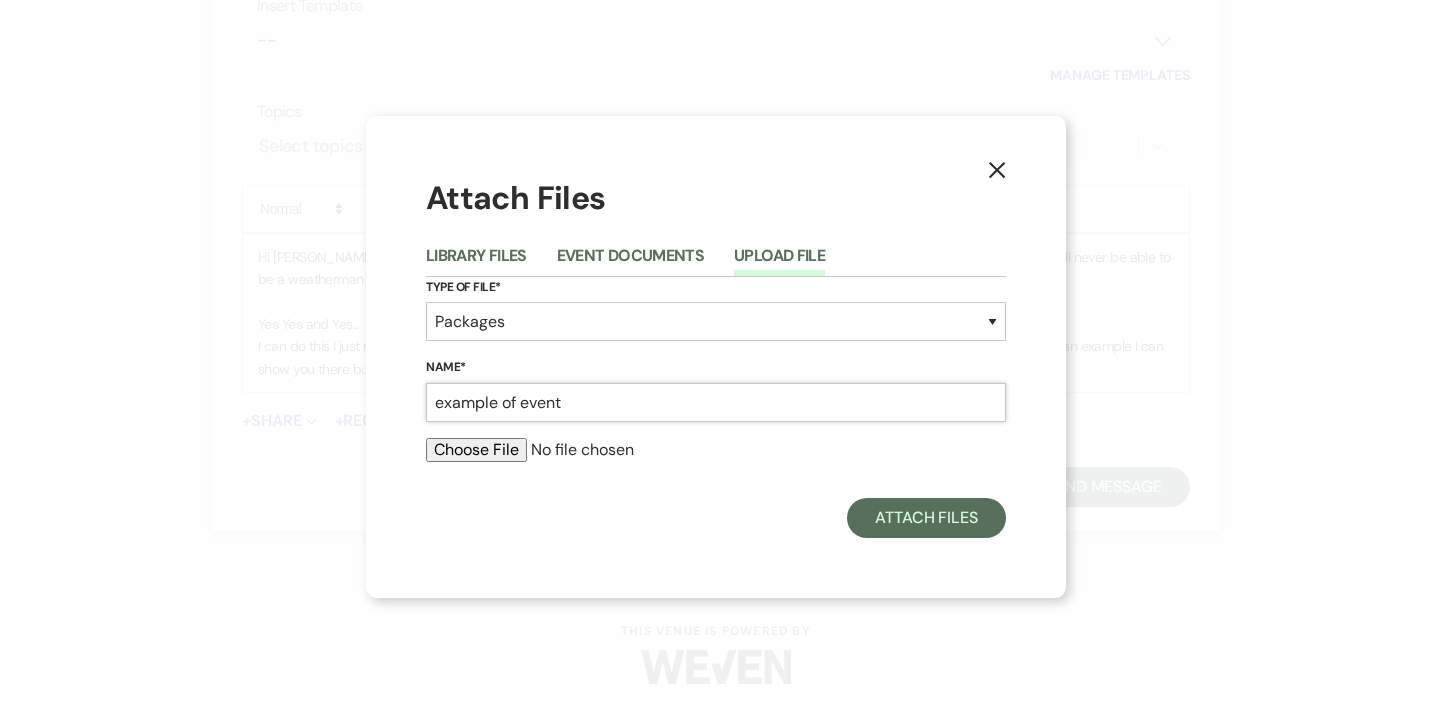 type on "example of event" 